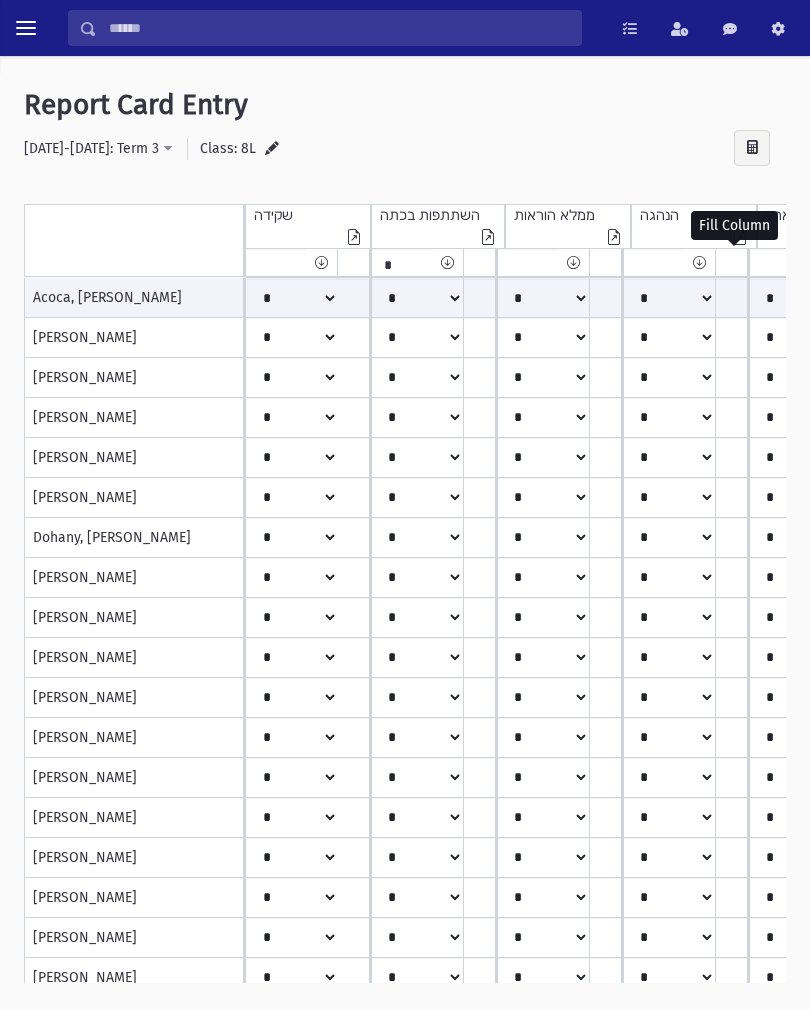 select on "*" 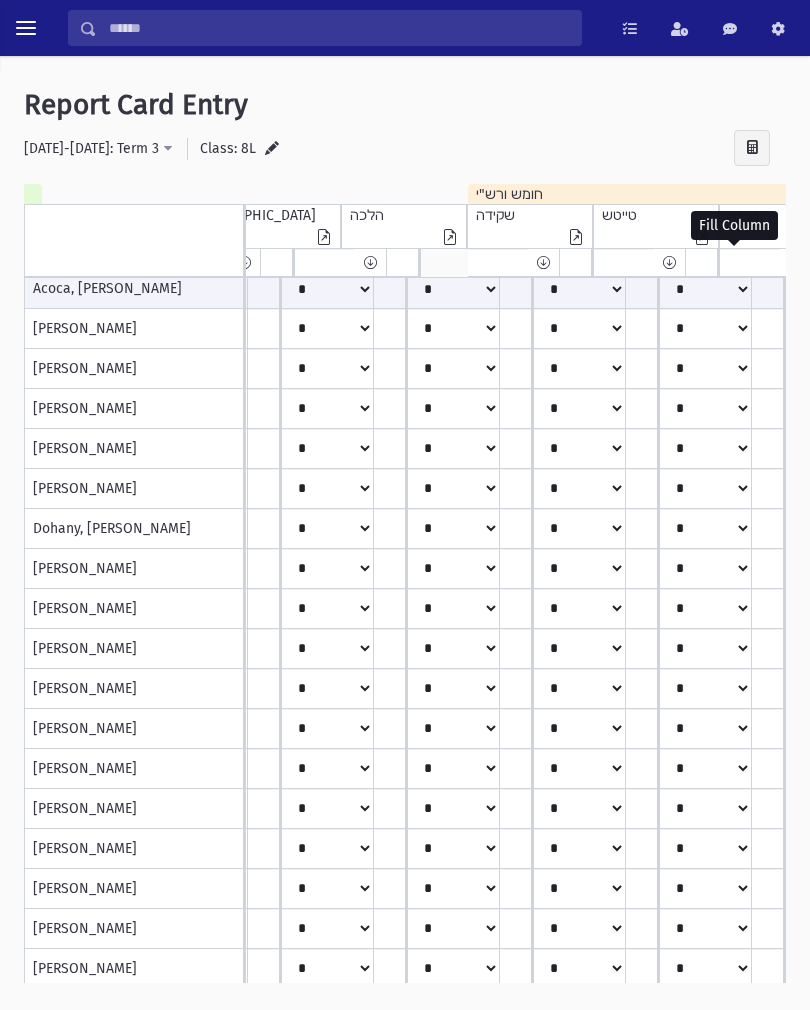 scroll, scrollTop: 0, scrollLeft: 1858, axis: horizontal 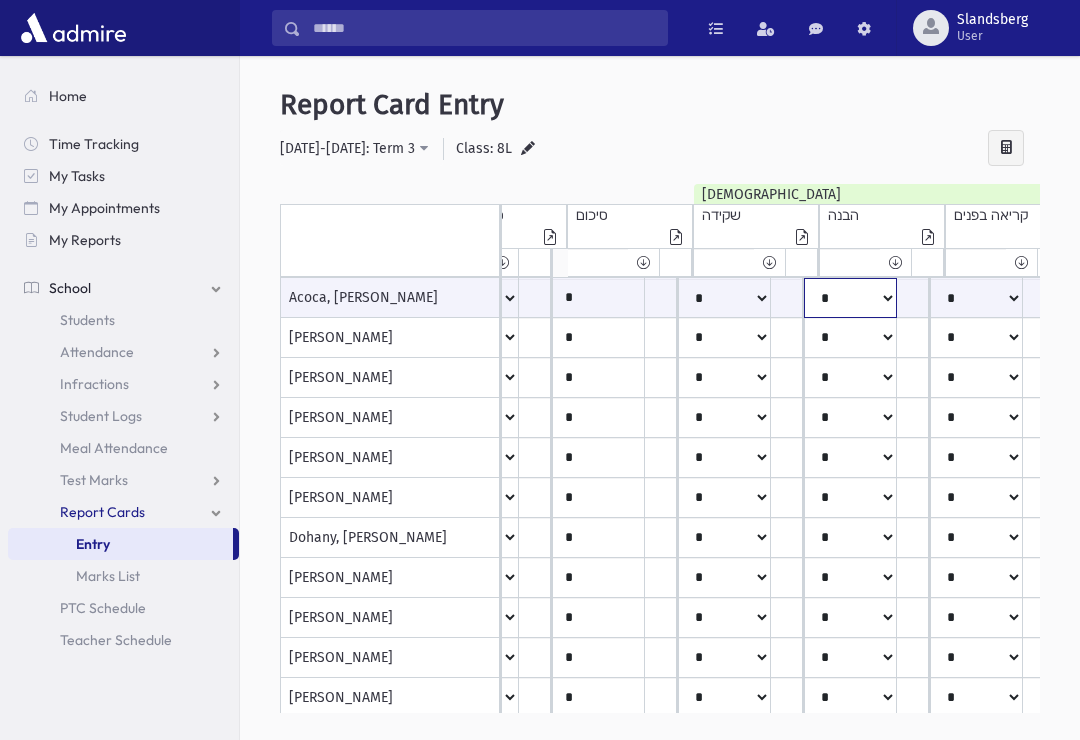 click on "*****
****
**
**
*
**
**
*" at bounding box center (-411, 298) 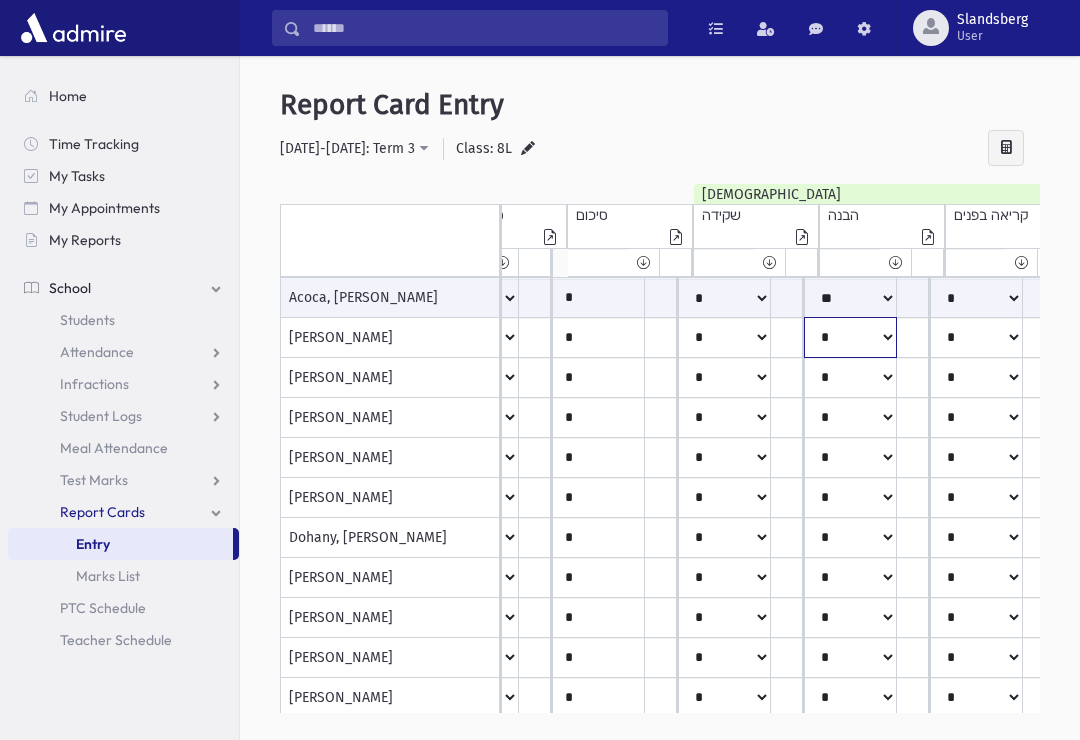 click on "*****
****
**
**
*
**
**
*" at bounding box center (-411, 298) 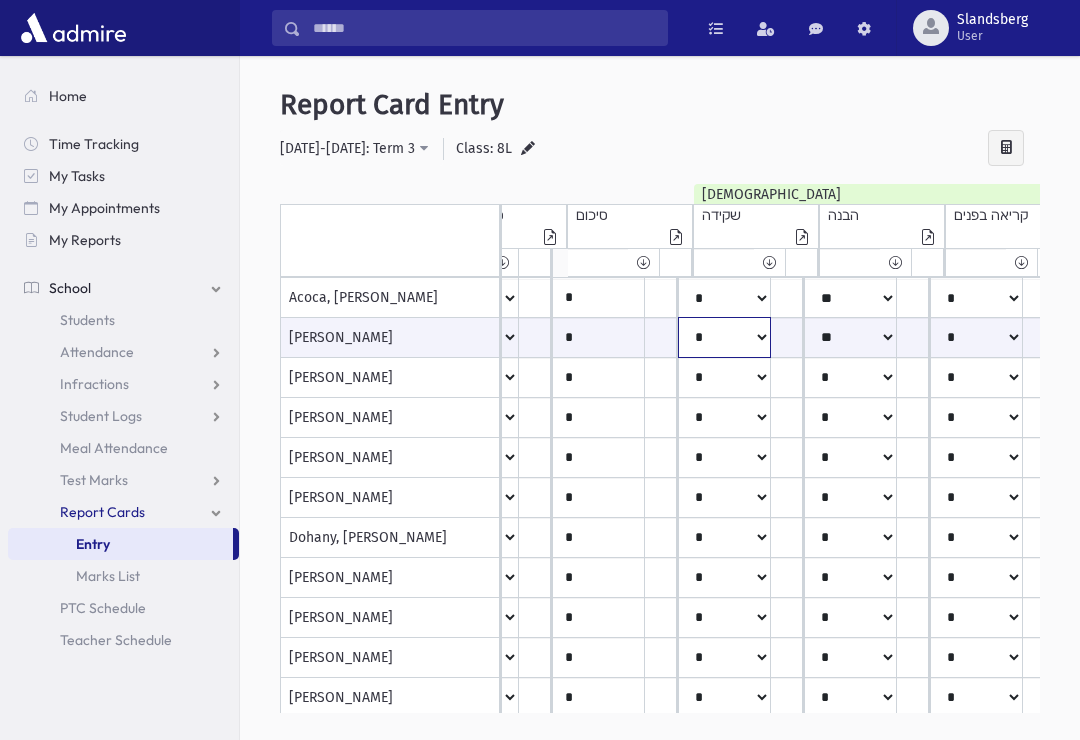 click on "*****
****
**
**
*
**
**
*" at bounding box center [-411, 337] 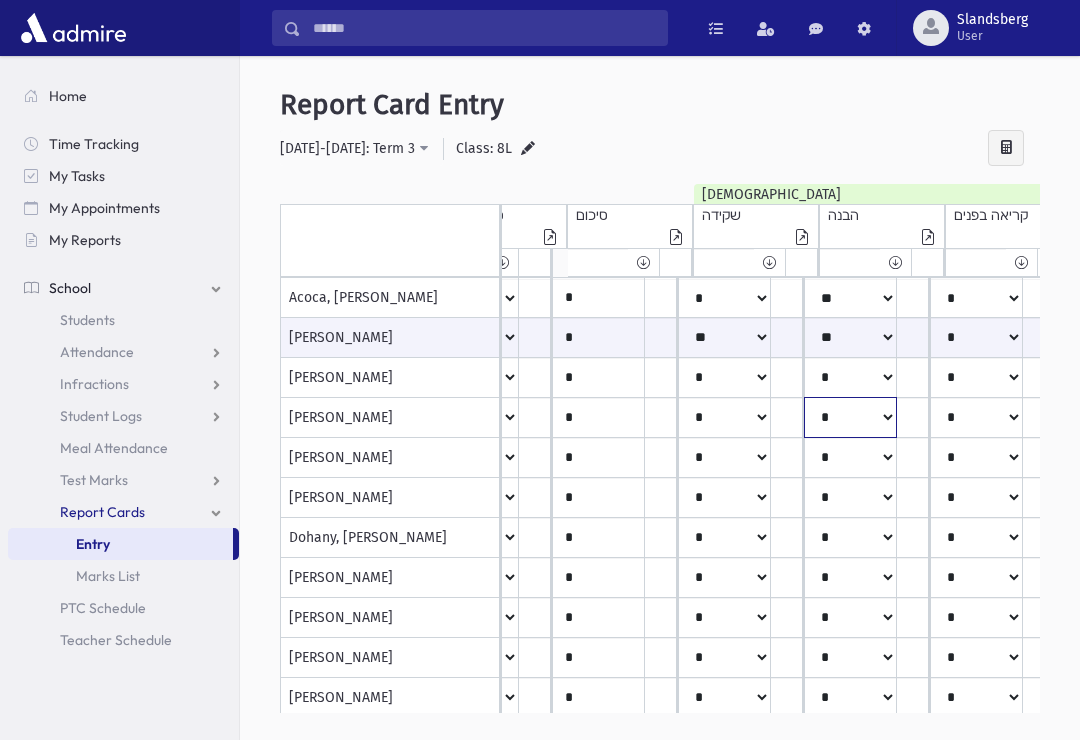 click on "*****
****
**
**
*
**
**
*" at bounding box center (-411, 298) 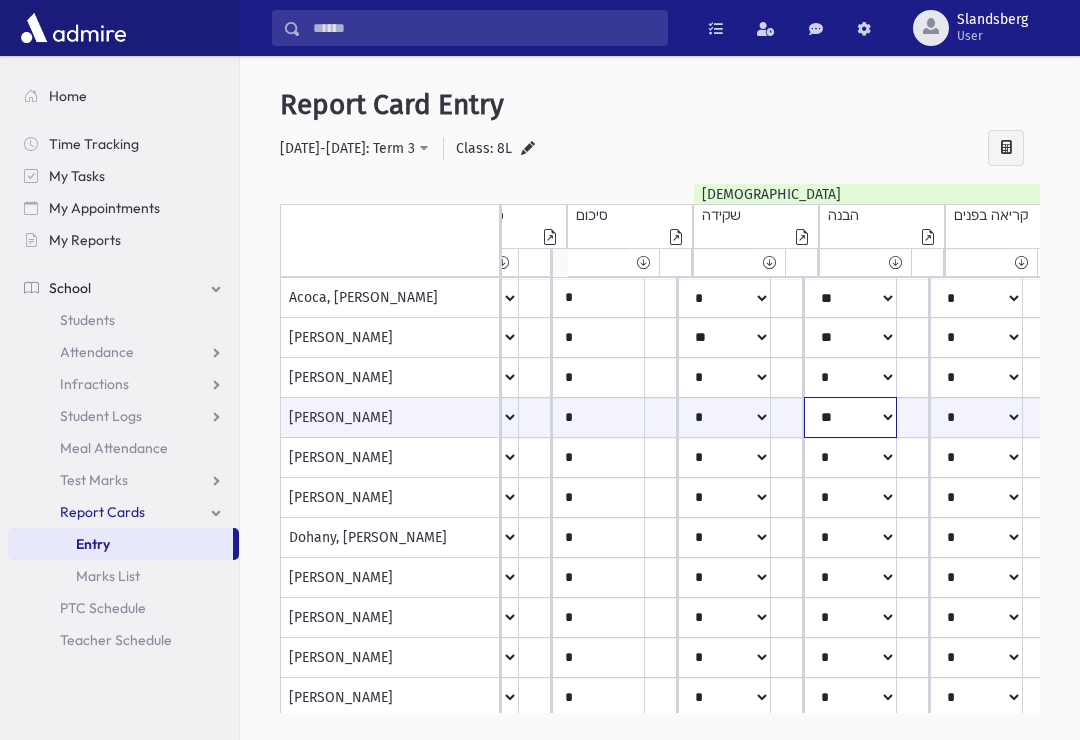 scroll, scrollTop: 0, scrollLeft: 975, axis: horizontal 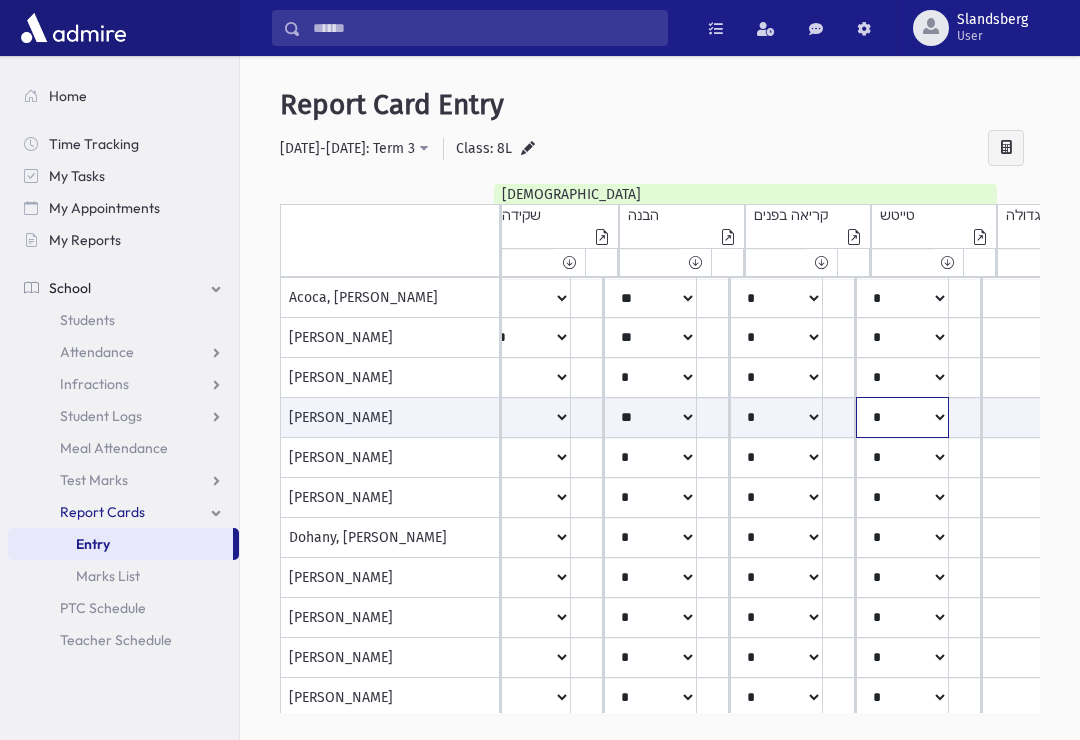 click on "*****
****
**
**
*
**
**
*" at bounding box center [-611, 417] 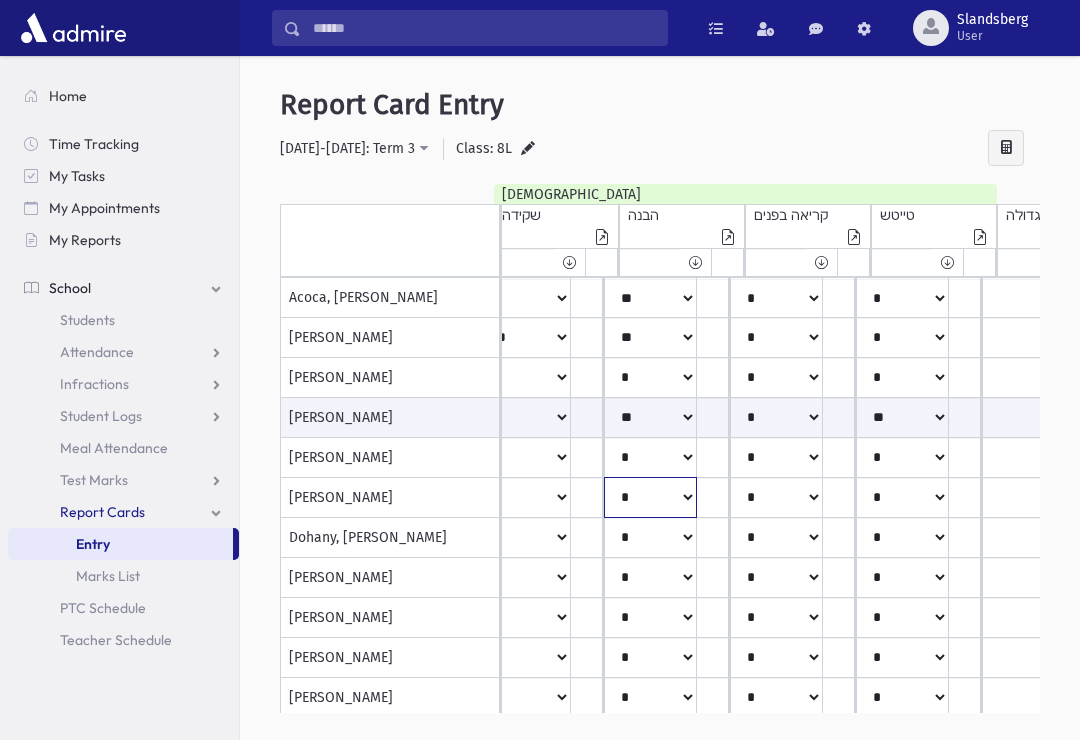click on "*****
****
**
**
*
**
**
*" at bounding box center (-611, 298) 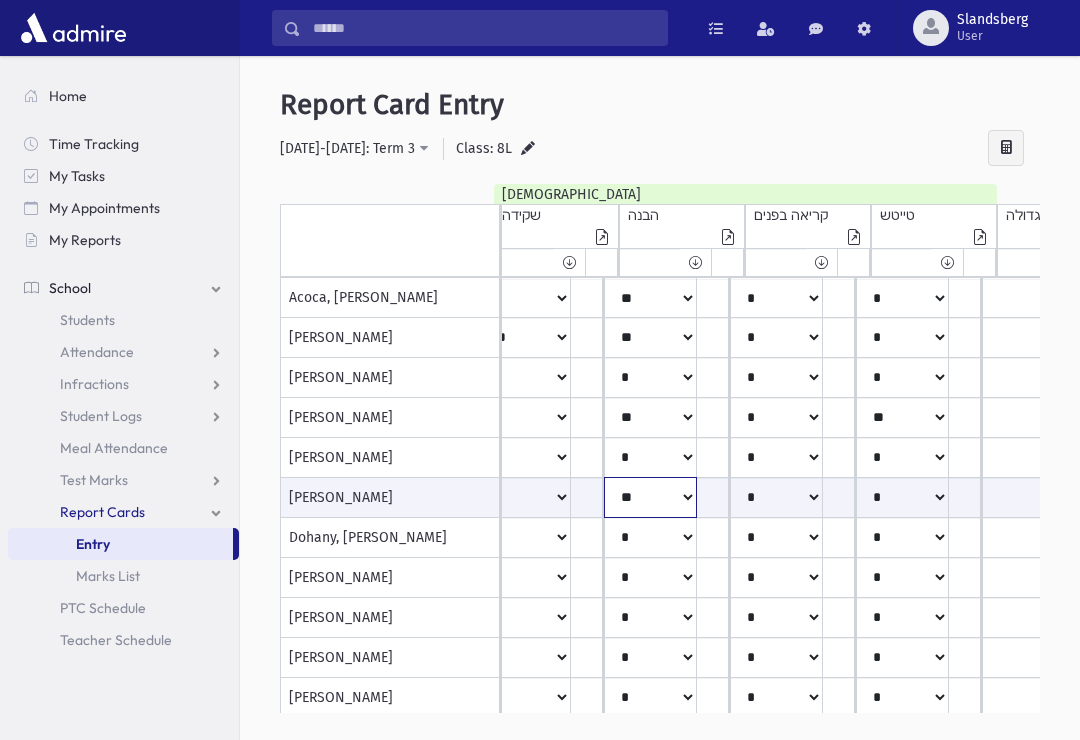 scroll, scrollTop: 2, scrollLeft: 1127, axis: both 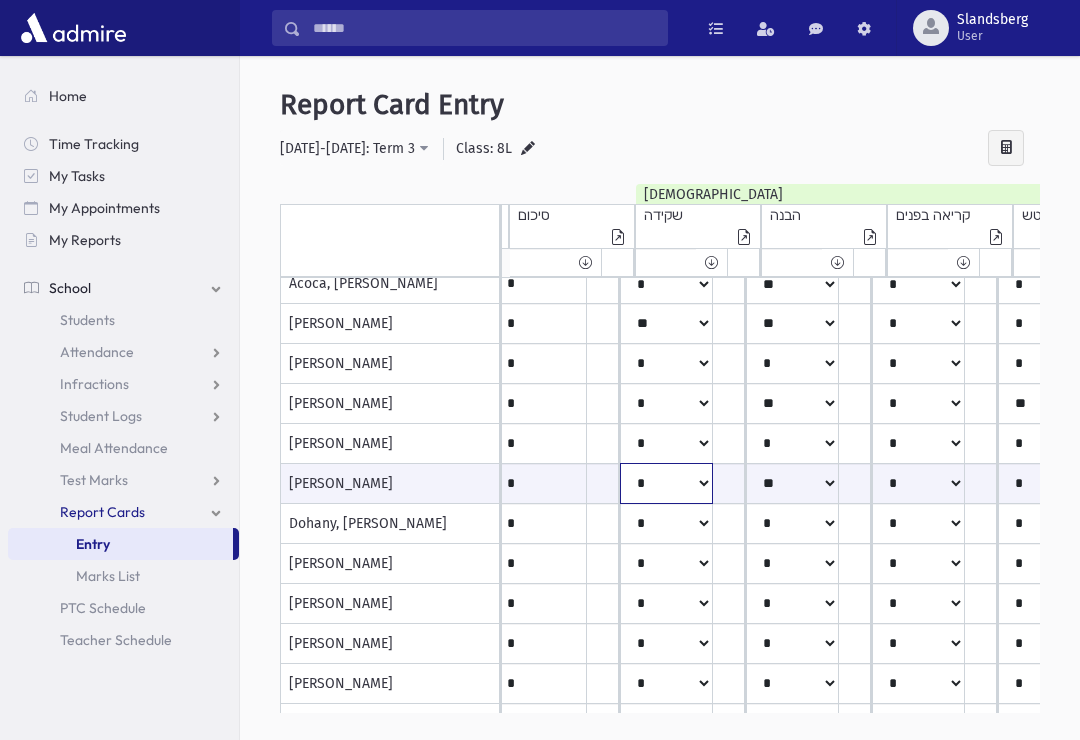 click on "*****
****
**
**
*
**
**
*" at bounding box center (-469, 483) 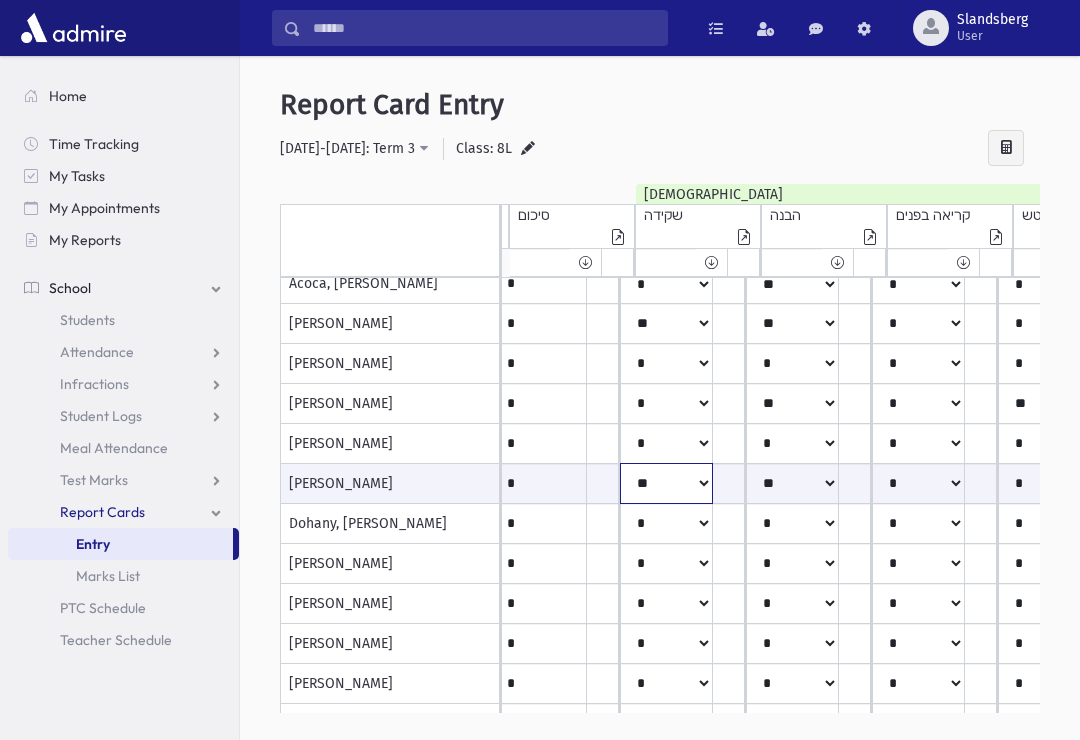 scroll, scrollTop: 12, scrollLeft: 930, axis: both 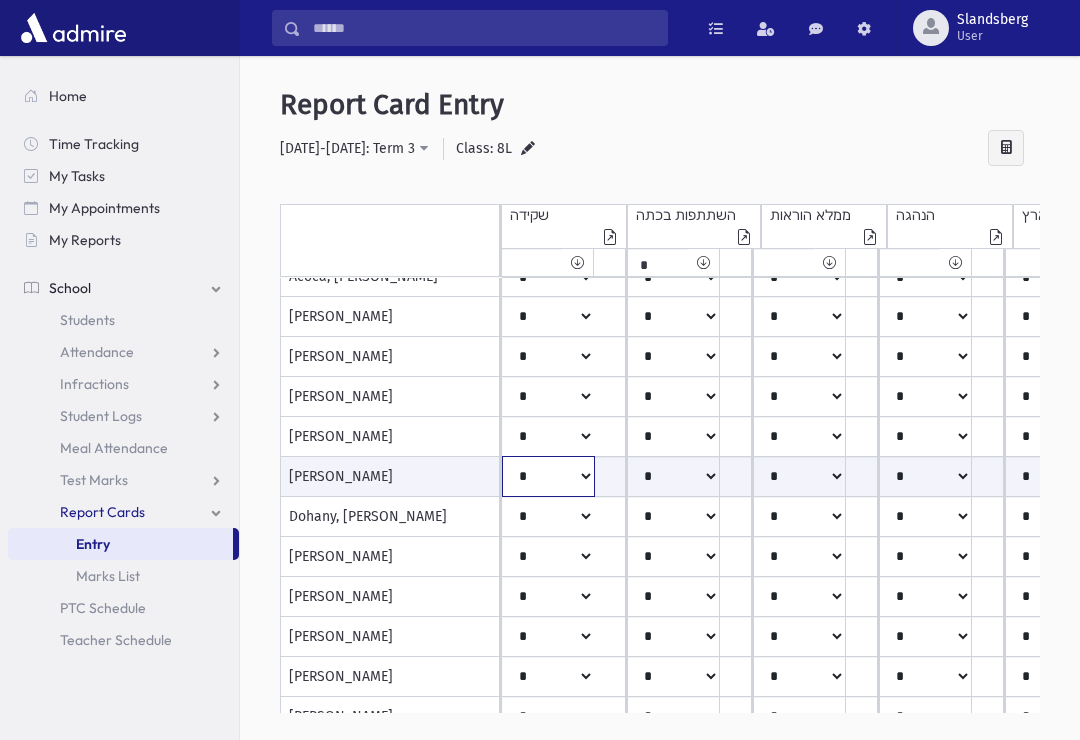 click on "*****
****
**
**
*
**
**
*" at bounding box center [548, 476] 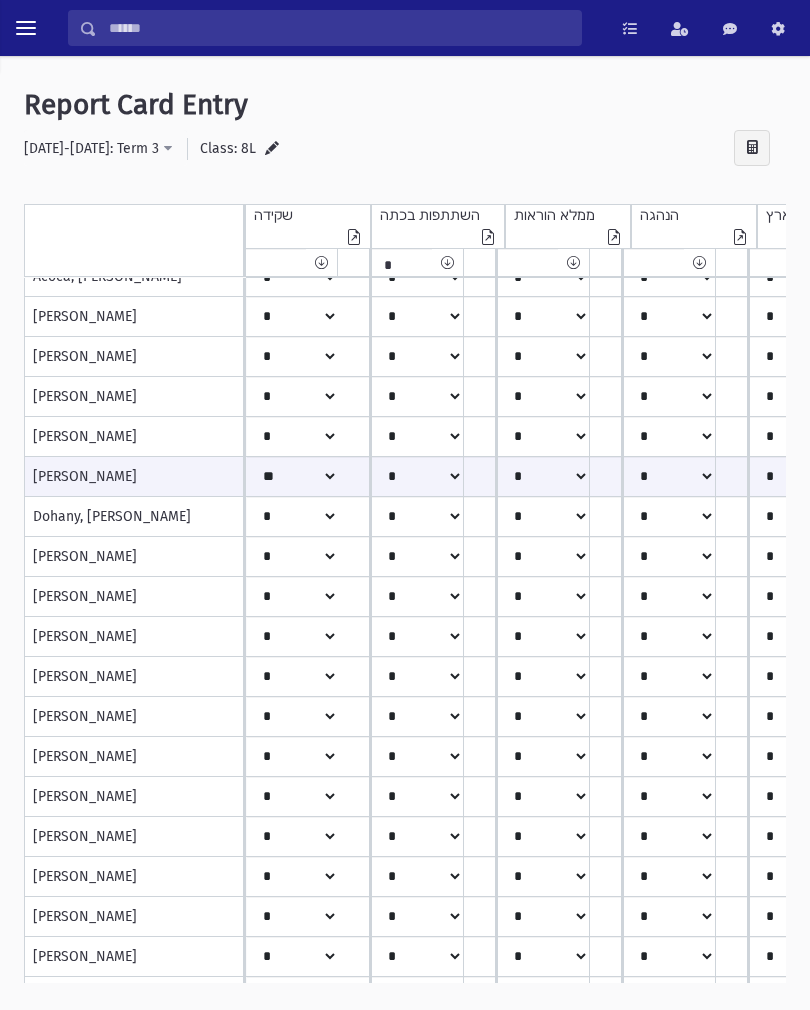 click on "Dohany, [PERSON_NAME]" at bounding box center [134, 517] 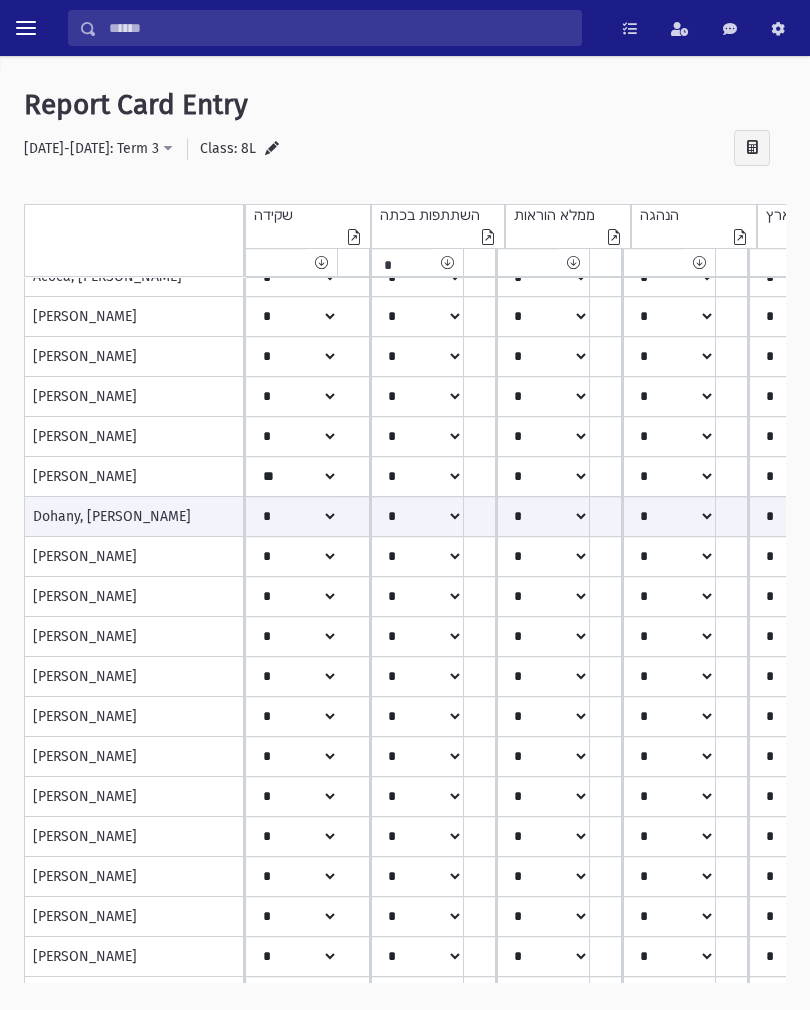 scroll, scrollTop: 16, scrollLeft: 37, axis: both 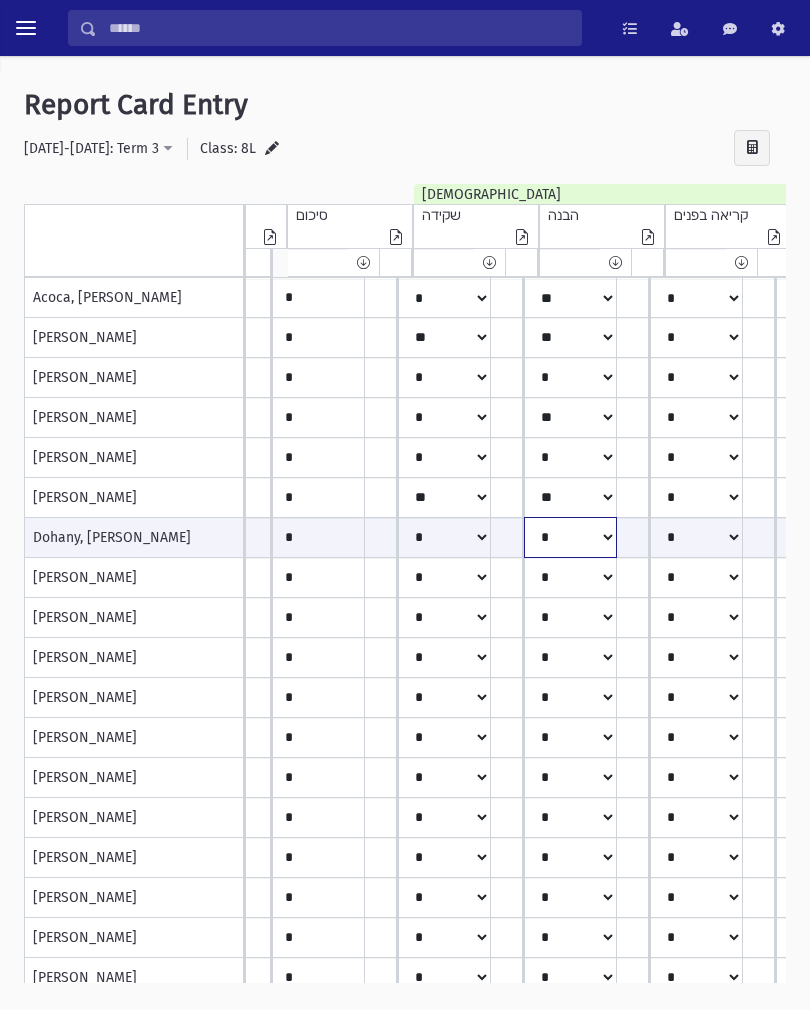 click on "*****
****
**
**
*
**
**
*" at bounding box center (-691, 537) 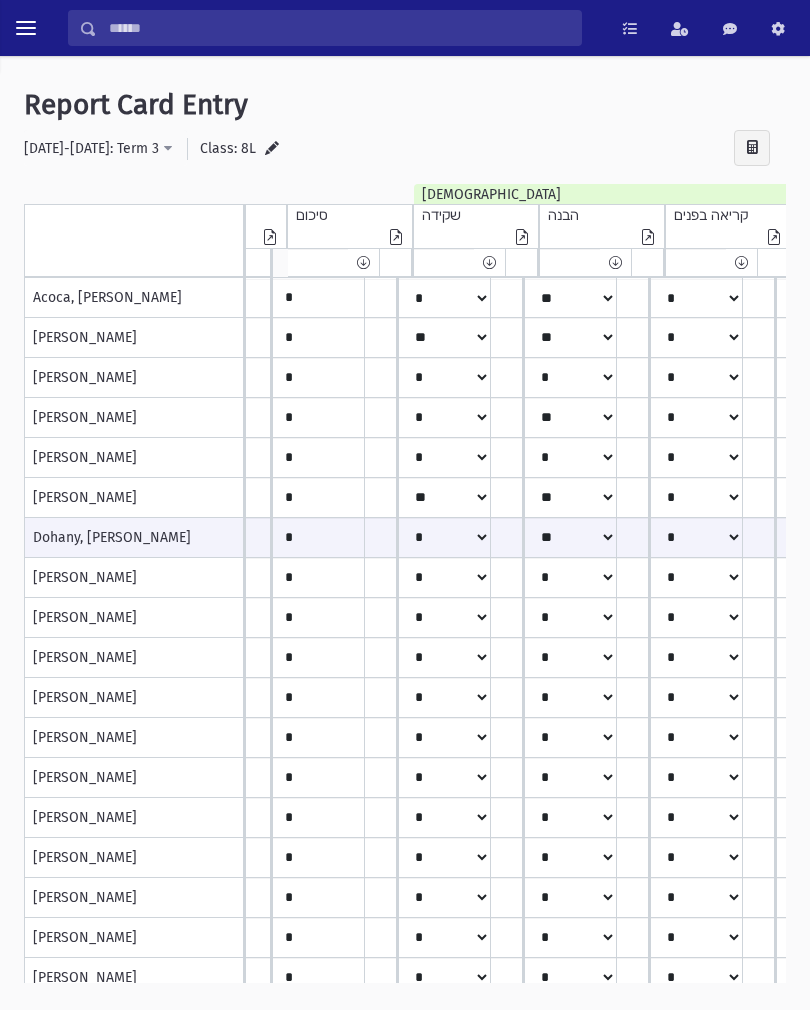 click on "[PERSON_NAME]" at bounding box center [134, 618] 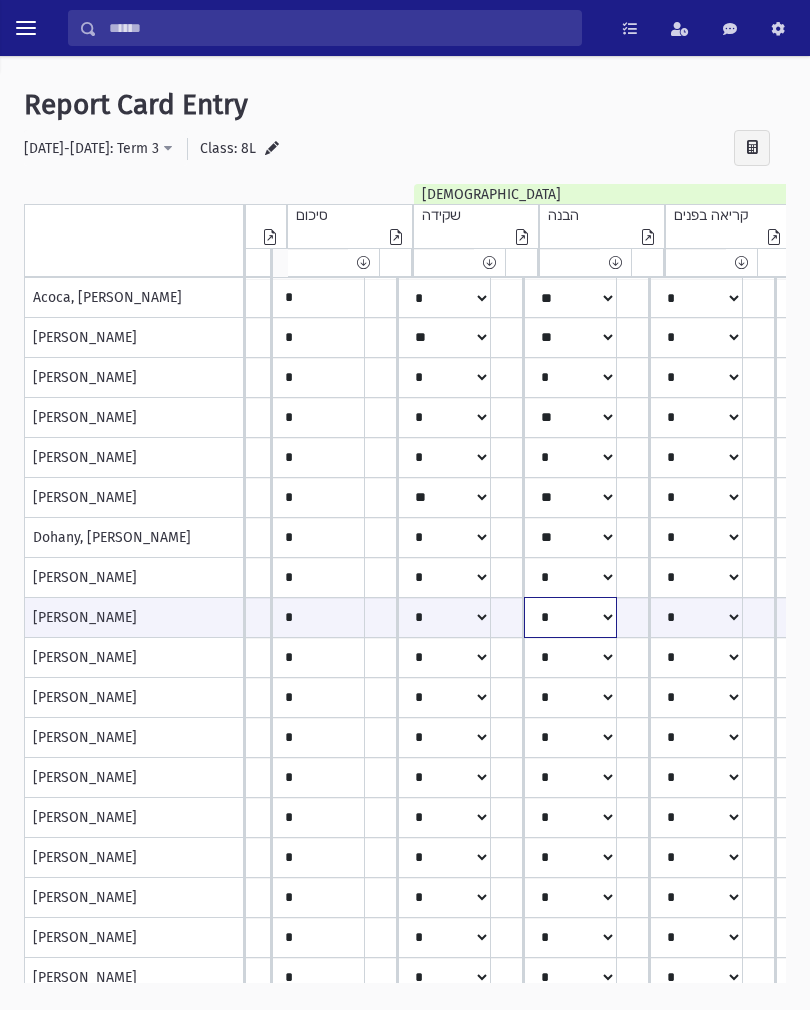 click on "*****
****
**
**
*
**
**
*" at bounding box center [-691, 617] 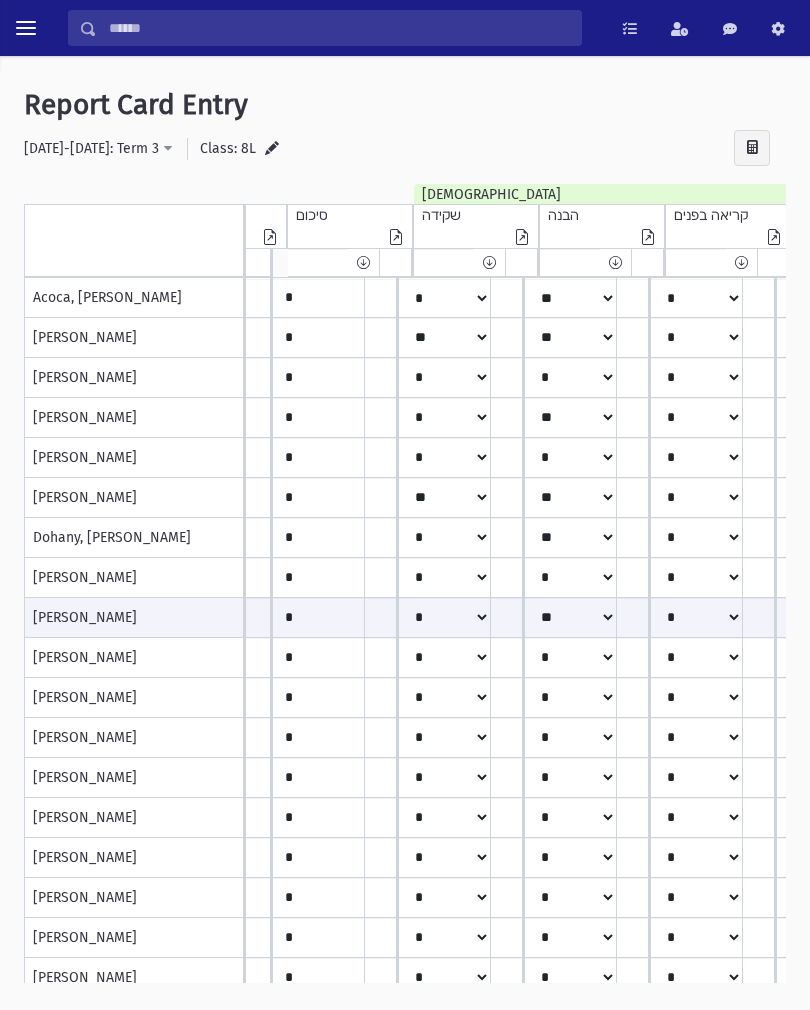 click on "[PERSON_NAME]" at bounding box center (134, 658) 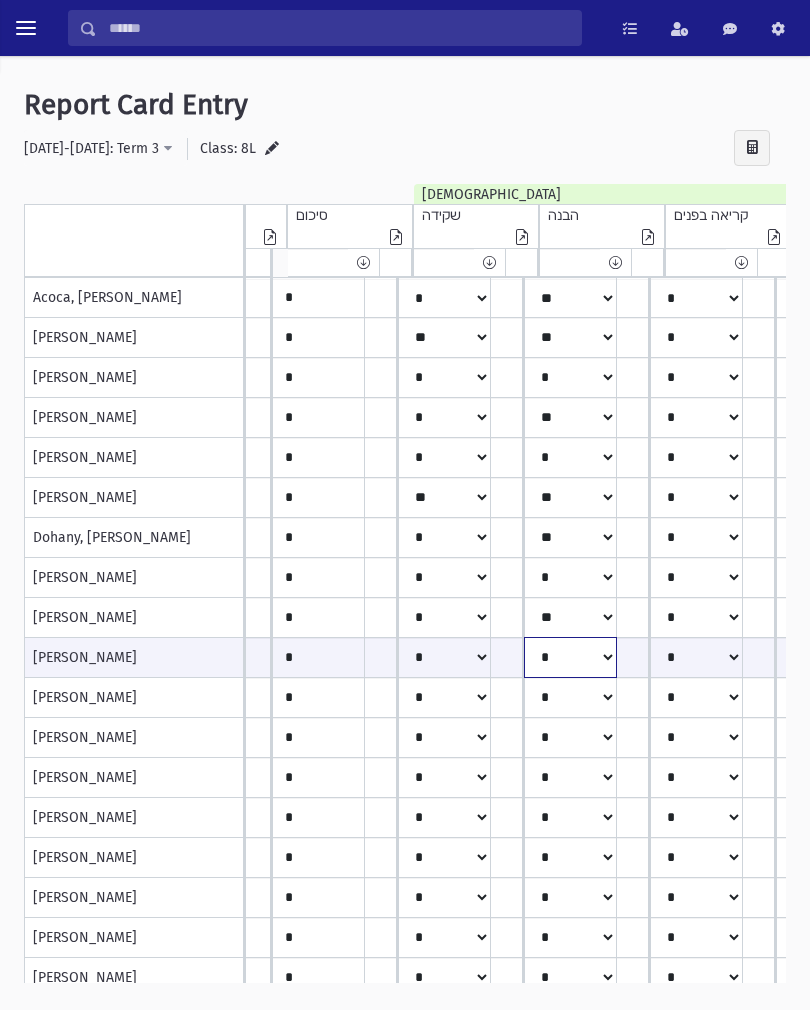 click on "*****
****
**
**
*
**
**
*" at bounding box center (-691, 657) 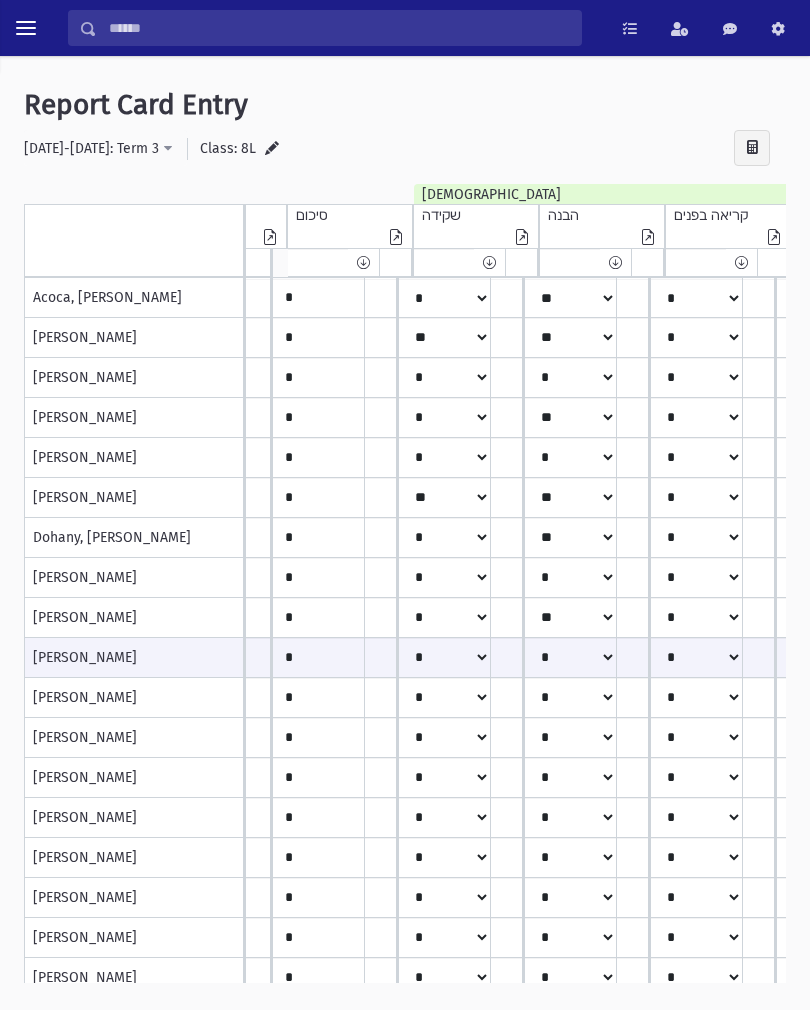 click on "[PERSON_NAME]" at bounding box center [134, 698] 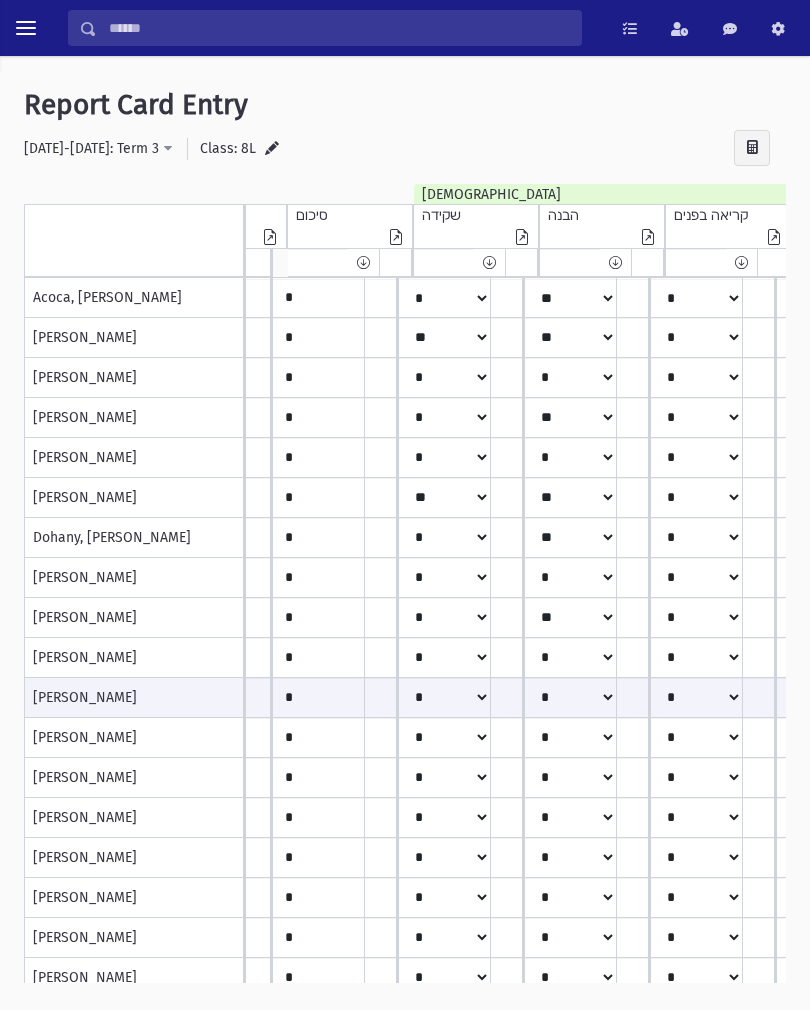 click on "[PERSON_NAME]" at bounding box center (134, 778) 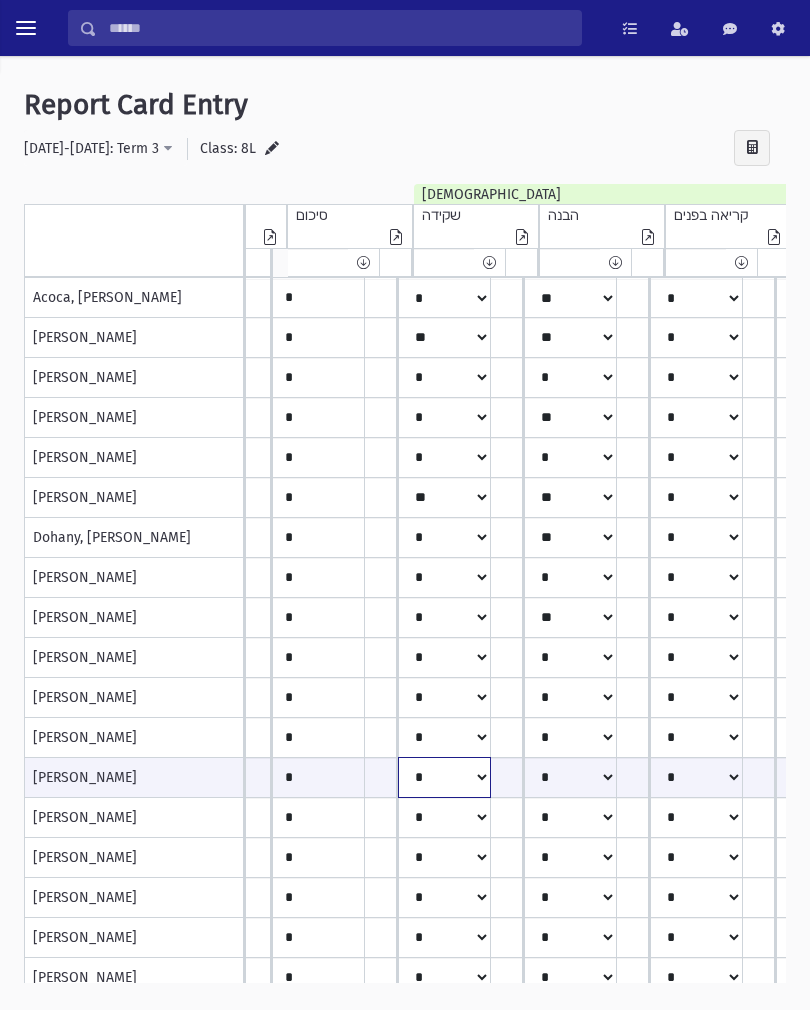 click on "*****
****
**
**
*
**
**
*" at bounding box center (-691, 777) 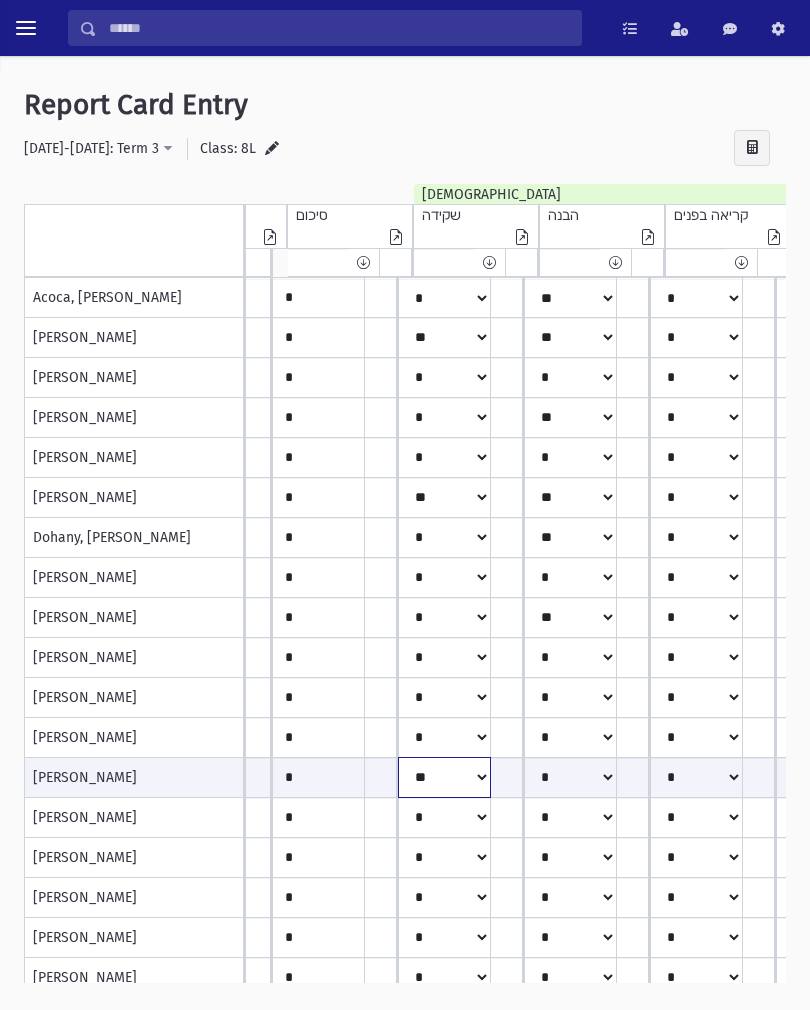 scroll, scrollTop: -3, scrollLeft: 784, axis: both 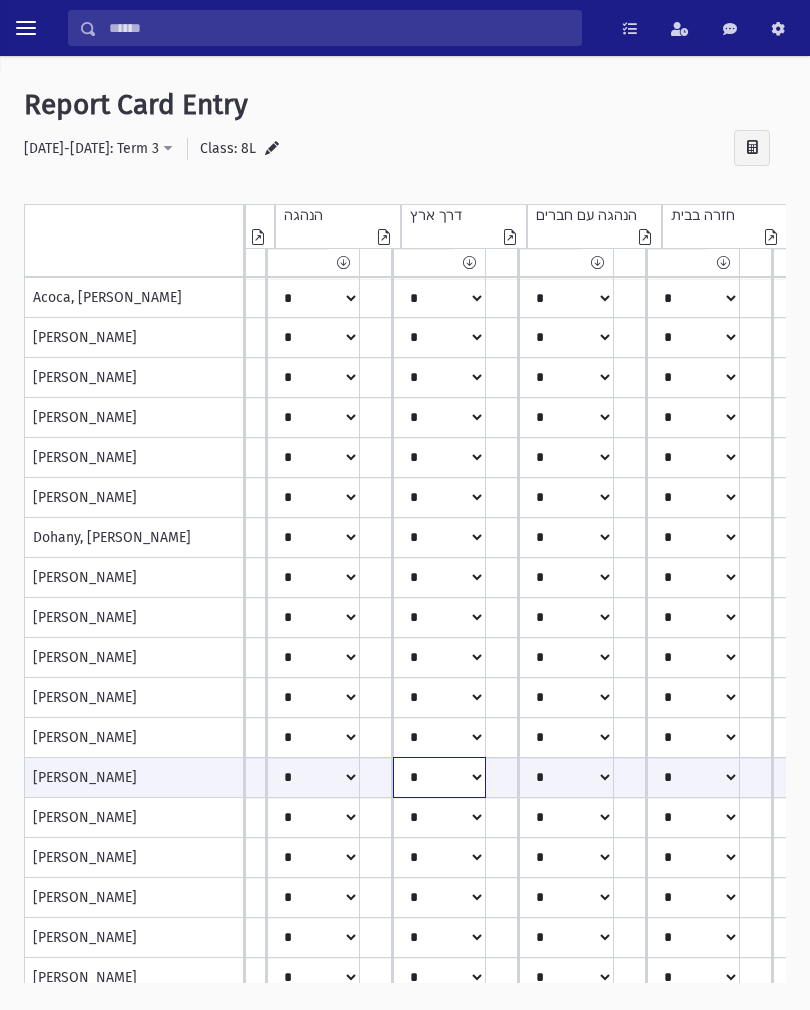 click on "*****
****
**
**
*
**
**
*" at bounding box center [-64, 777] 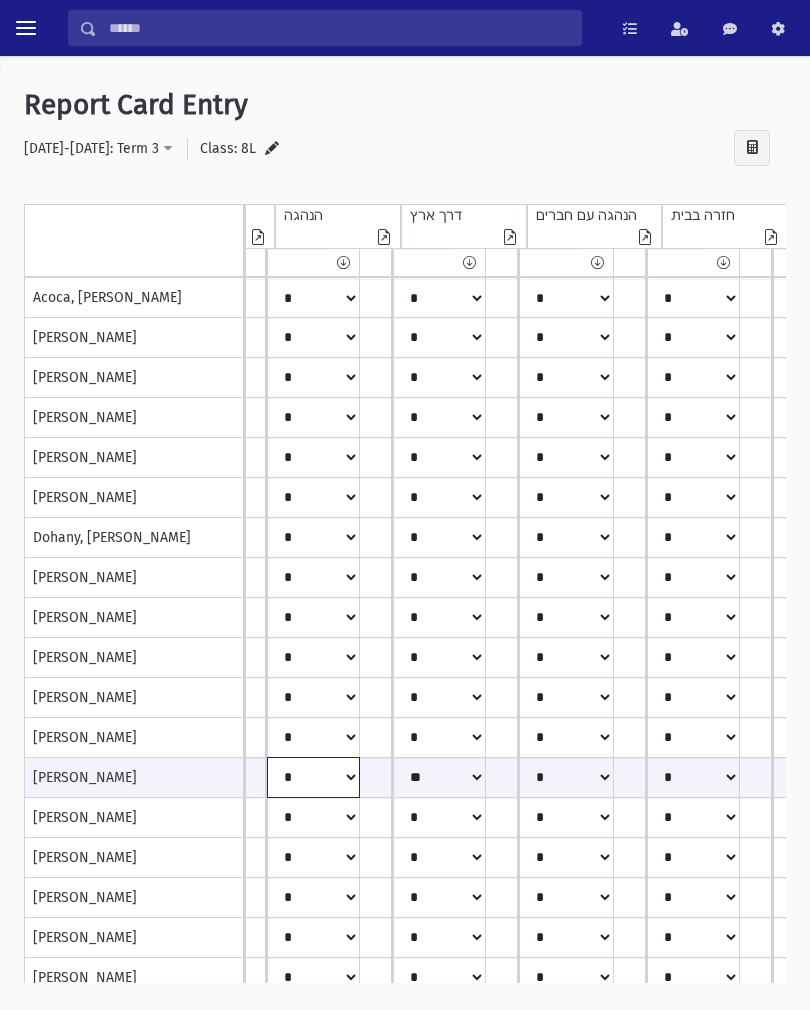 click on "*****
****
**
**
*
**
**
*" at bounding box center [-64, 777] 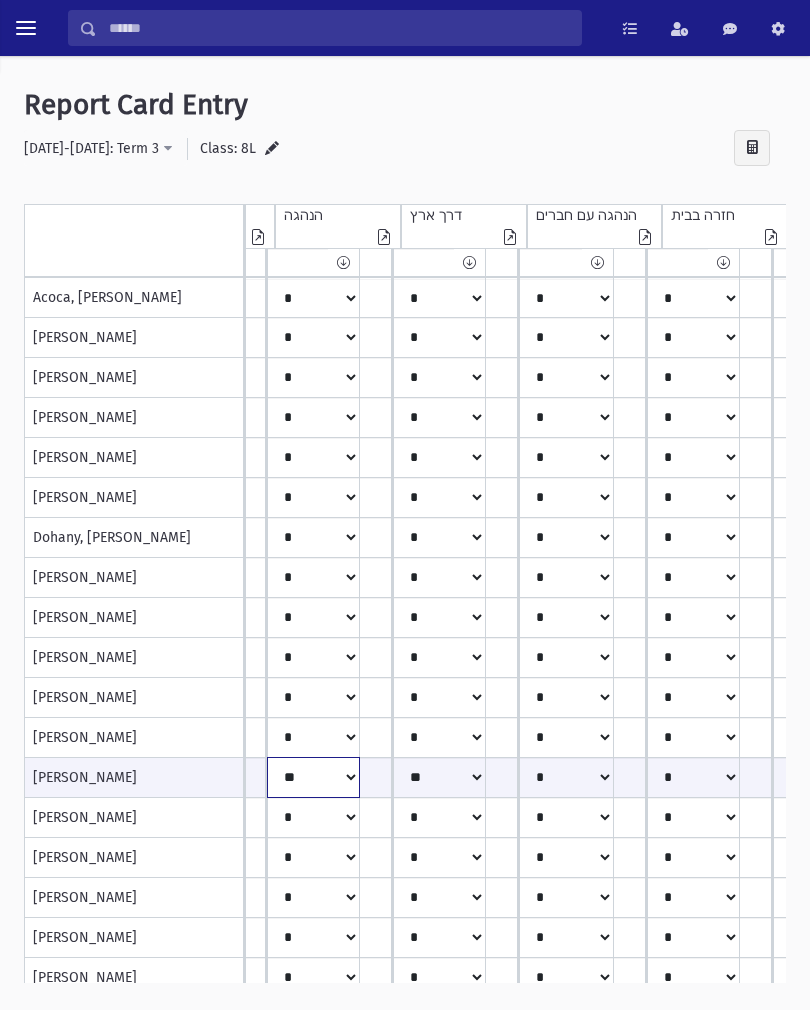 scroll, scrollTop: 0, scrollLeft: 292, axis: horizontal 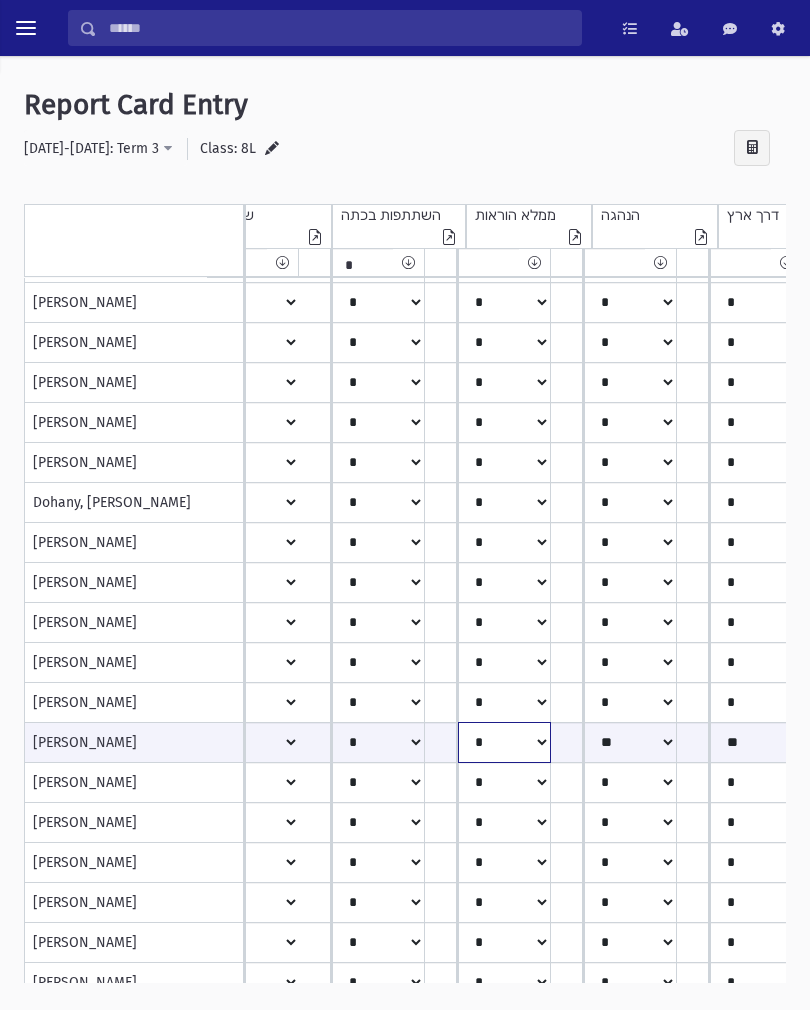 click on "*****
****
**
**
*
**
**
*" at bounding box center [253, 742] 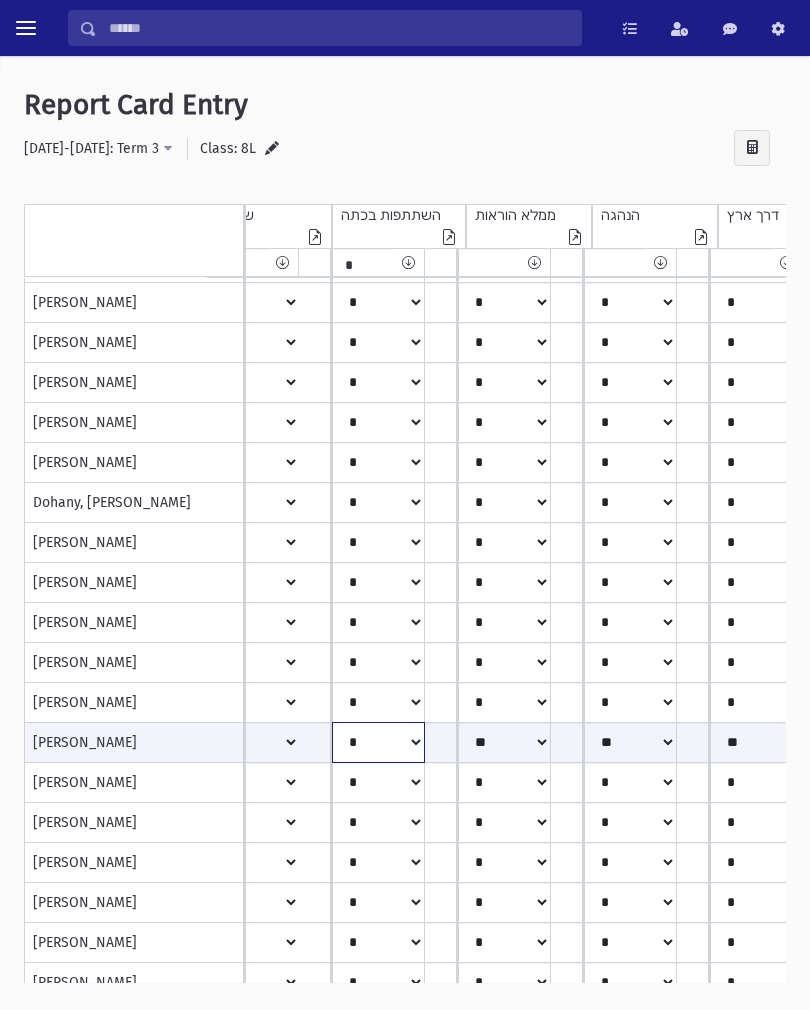 click on "*****
****
**
**
*
**
**
*" at bounding box center (253, 742) 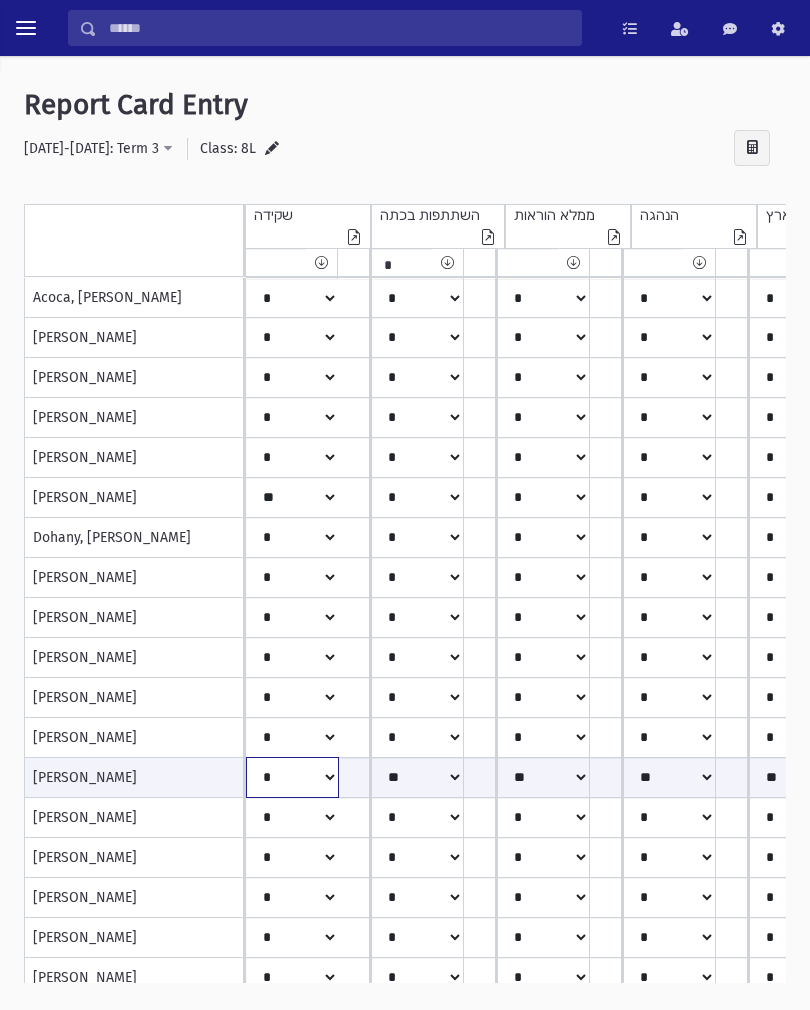 click on "*****
****
**
**
*
**
**
*" at bounding box center (292, 777) 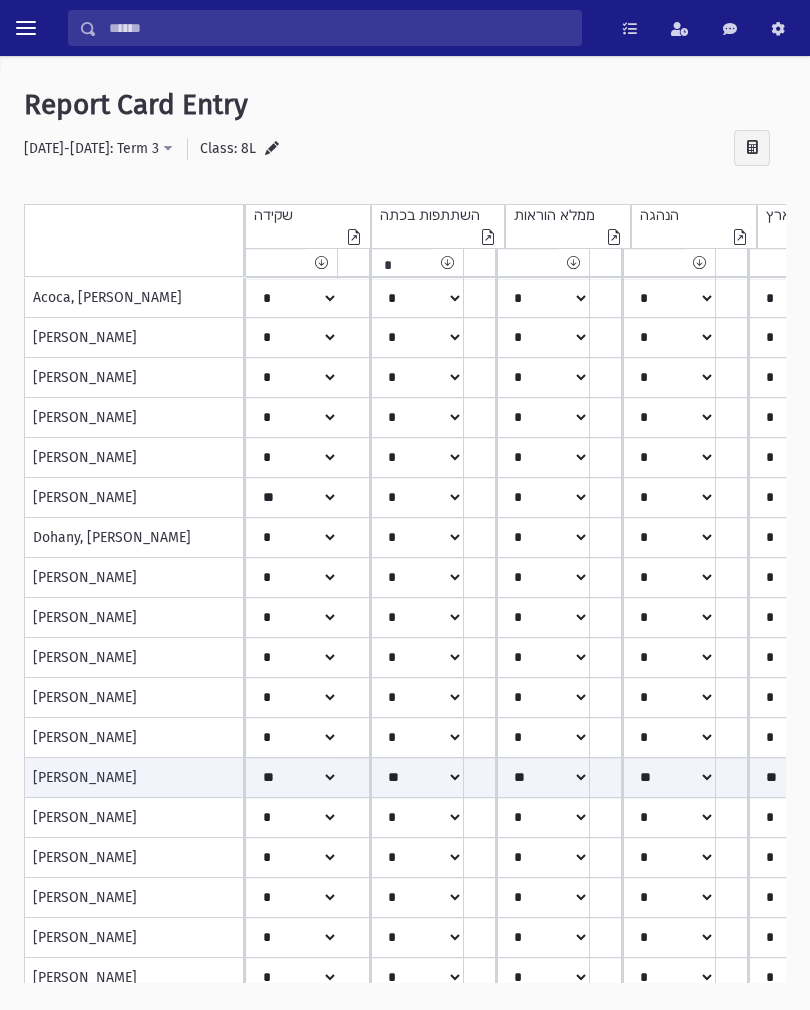 click on "[PERSON_NAME]" at bounding box center [134, 818] 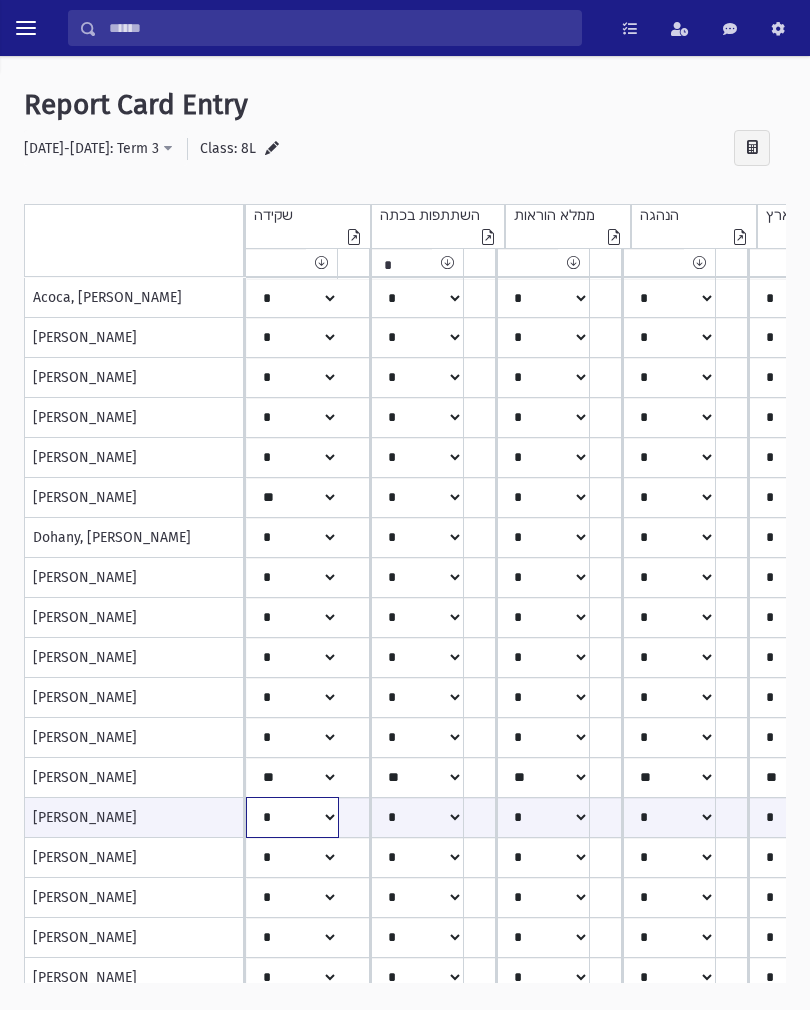 click on "*****
****
**
**
*
**
**
*" at bounding box center (292, 817) 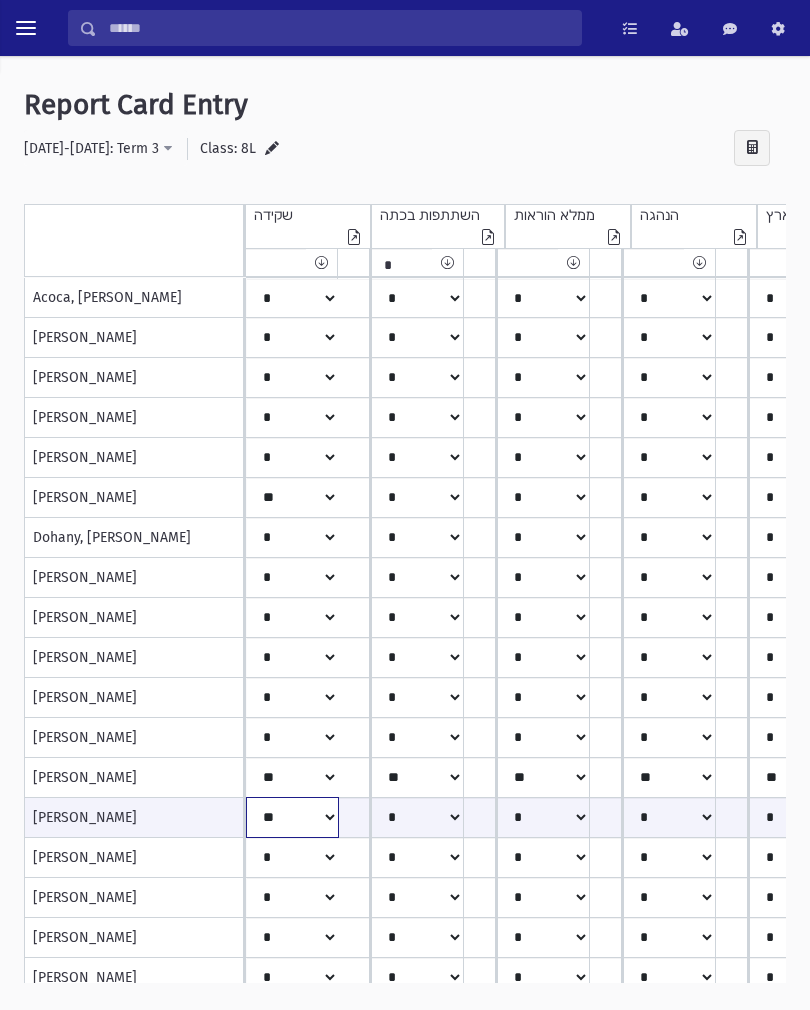 scroll, scrollTop: 5, scrollLeft: 46, axis: both 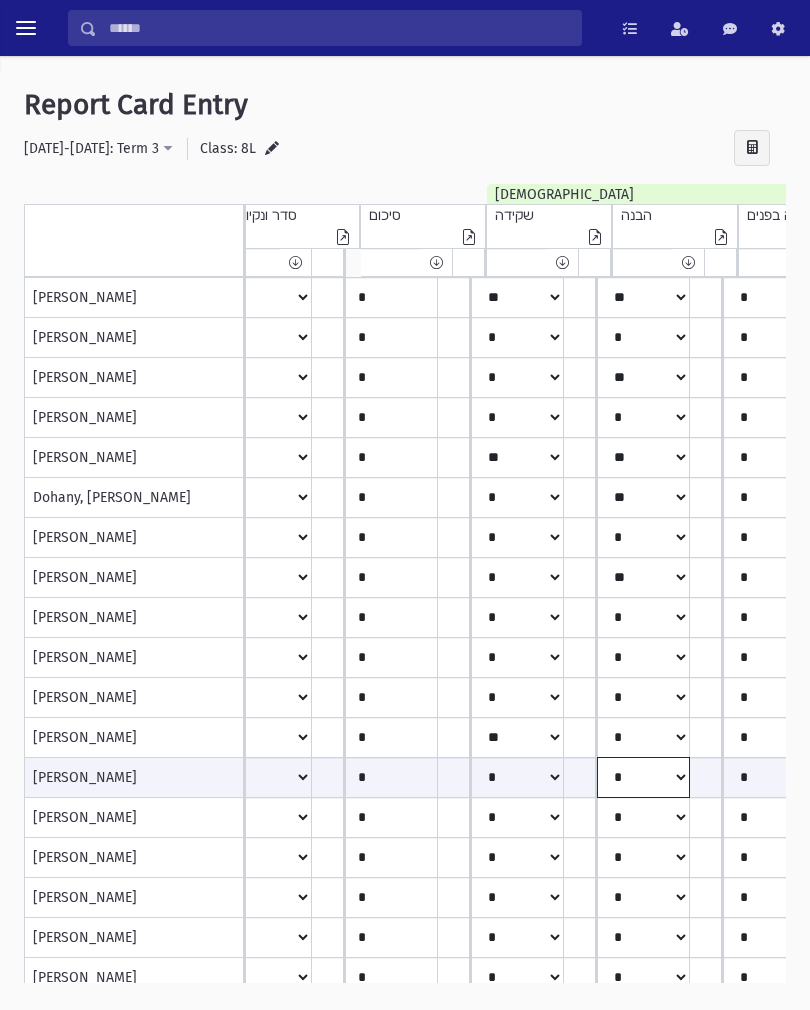 click on "*****
****
**
**
*
**
**
*" at bounding box center [-618, 777] 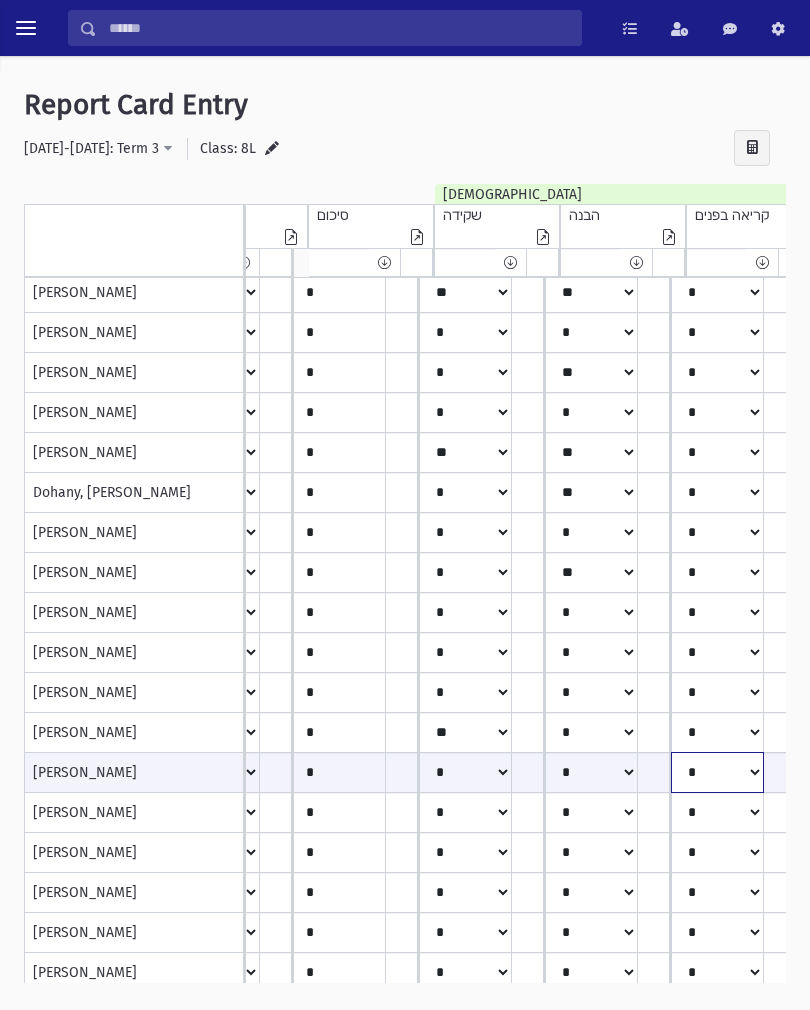 click on "*****
****
**
**
*
**
**
*" at bounding box center (-670, 772) 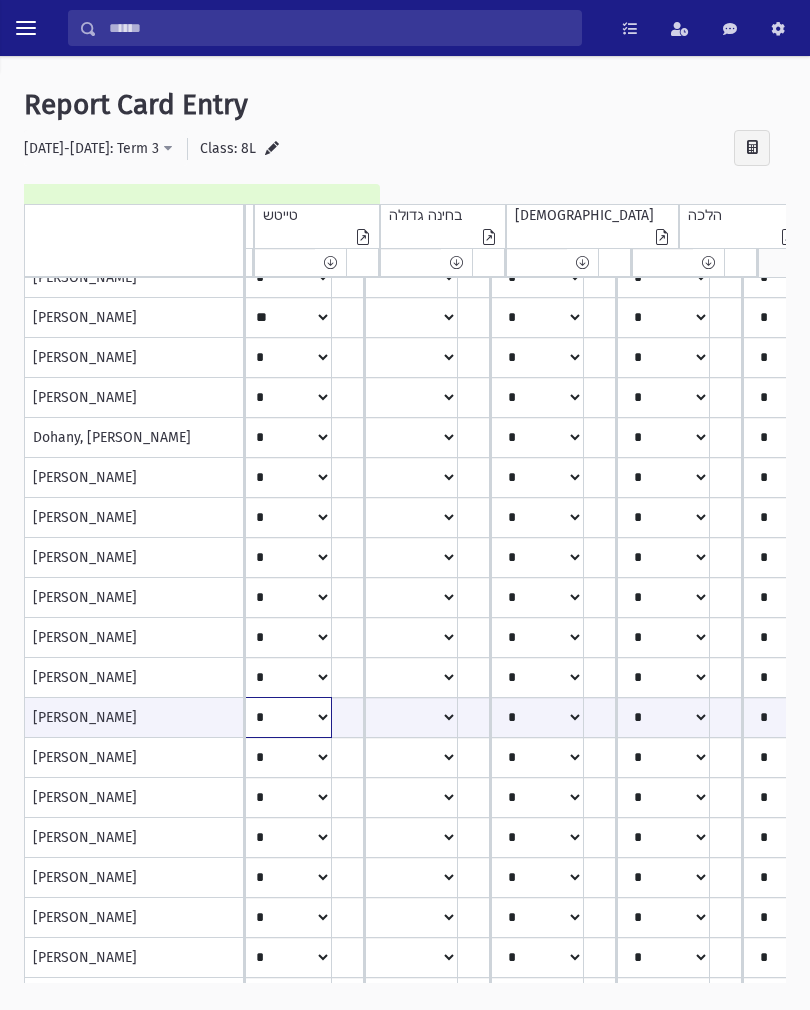 click on "*****
****
**
**
*
**
**
*" at bounding box center [-1228, 717] 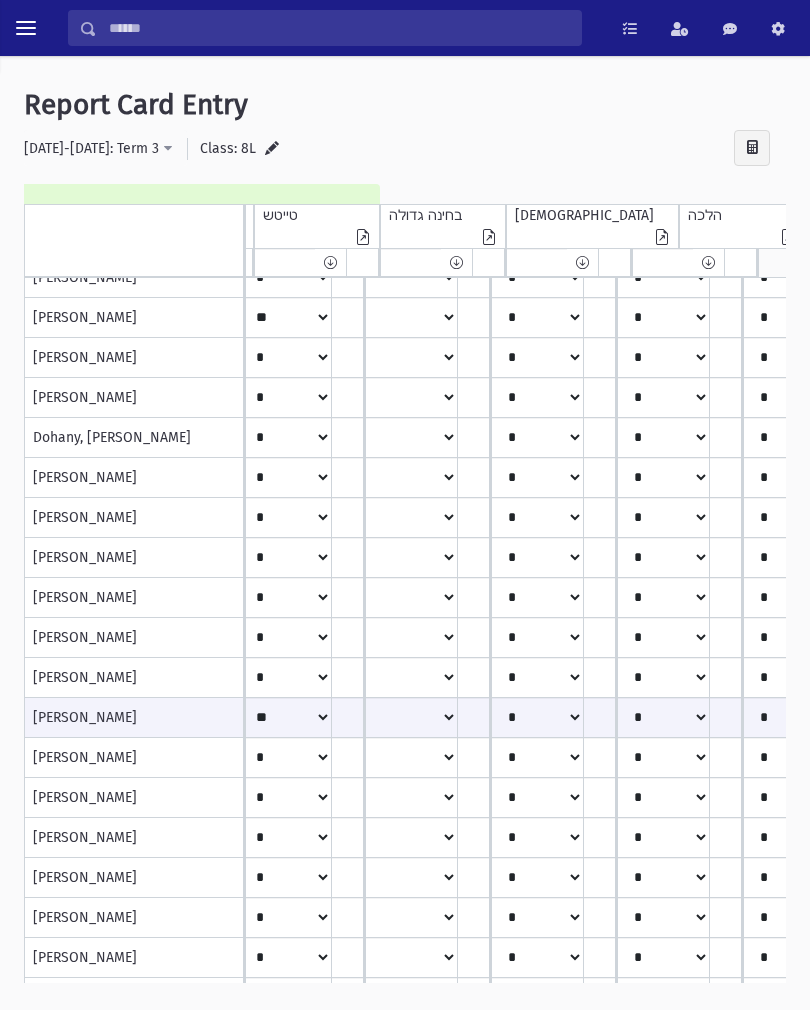 click on "[PERSON_NAME]" at bounding box center (134, 758) 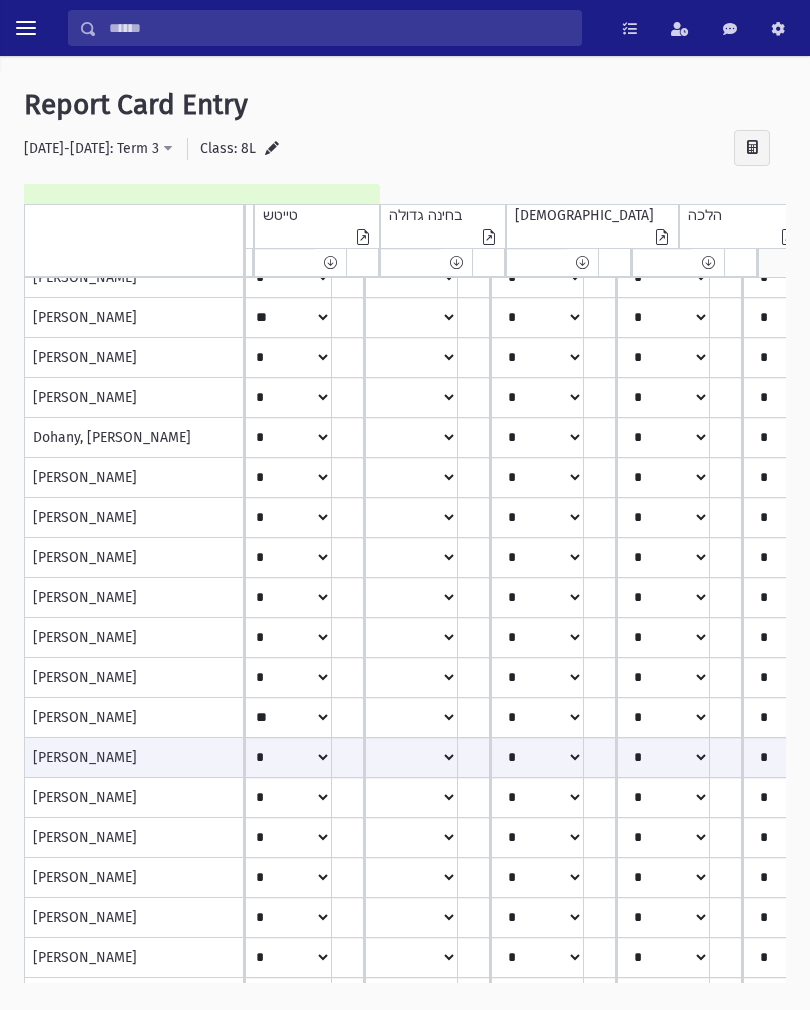 scroll, scrollTop: 102, scrollLeft: 1420, axis: both 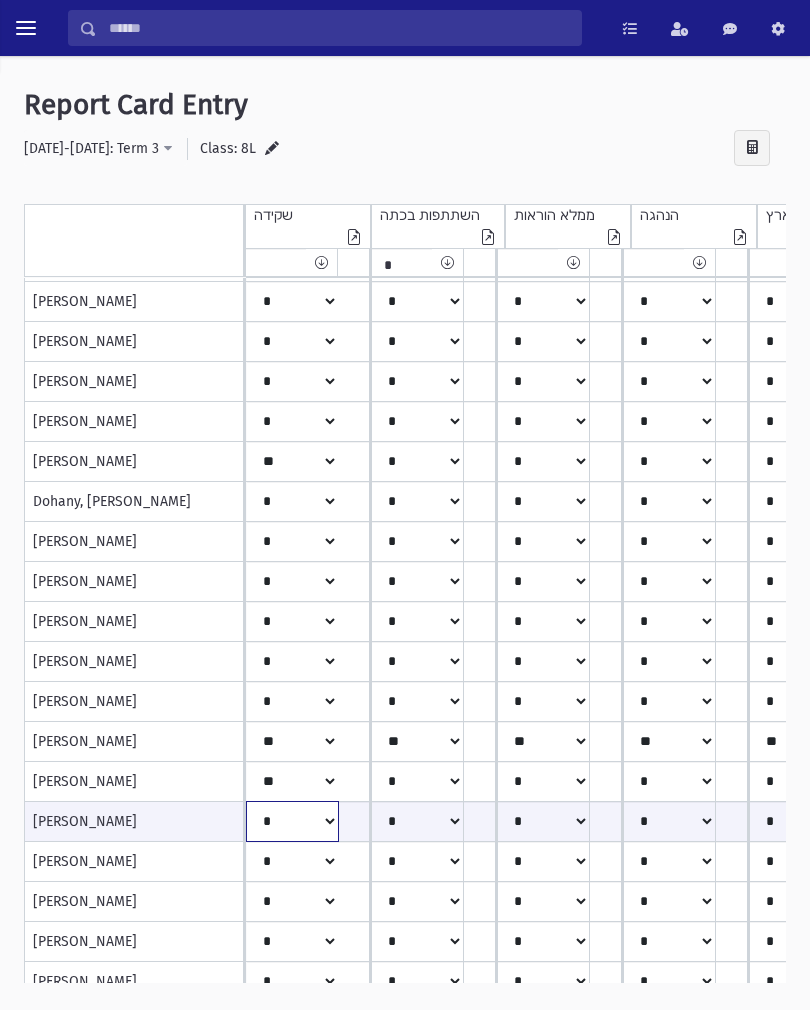 click on "*****
****
**
**
*
**
**
*" at bounding box center [292, 821] 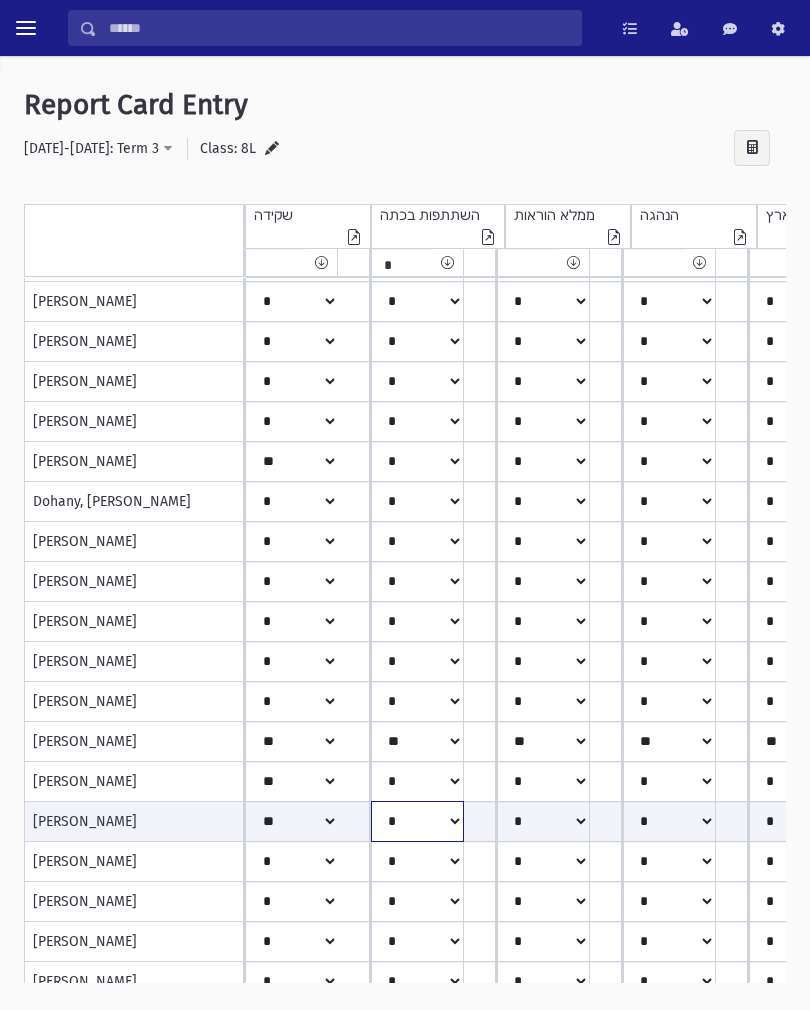 click on "*****
****
**
**
*
**
**
*" at bounding box center (292, 821) 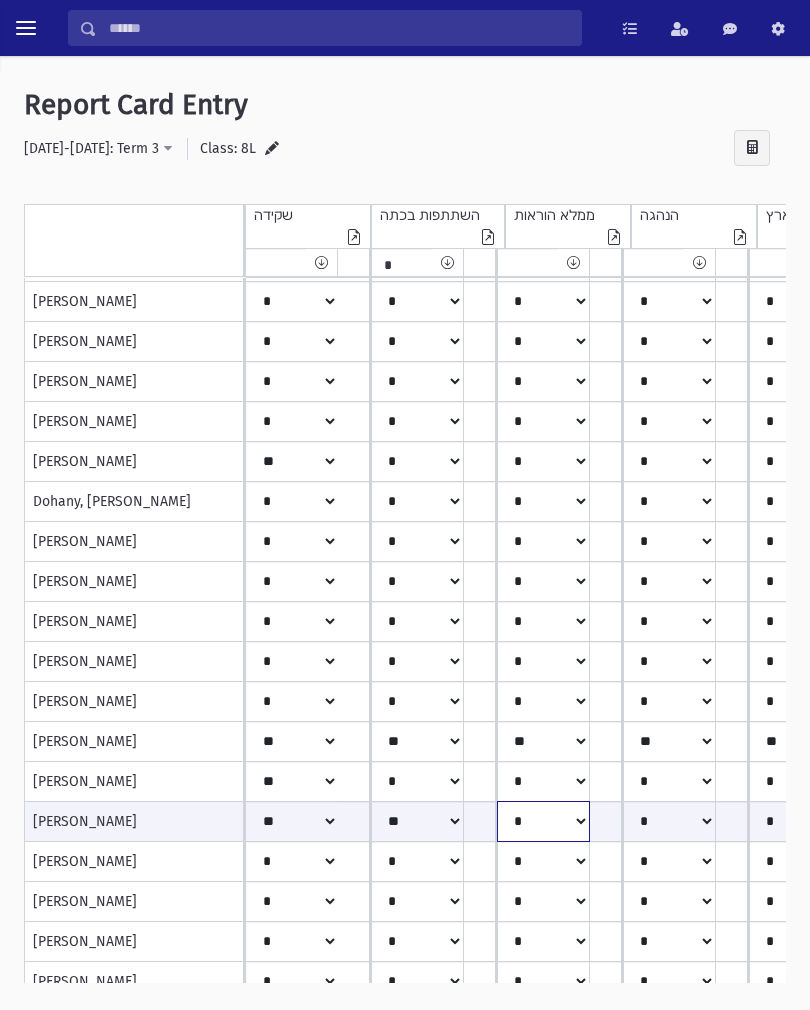 click on "*****
****
**
**
*
**
**
*" at bounding box center (292, 821) 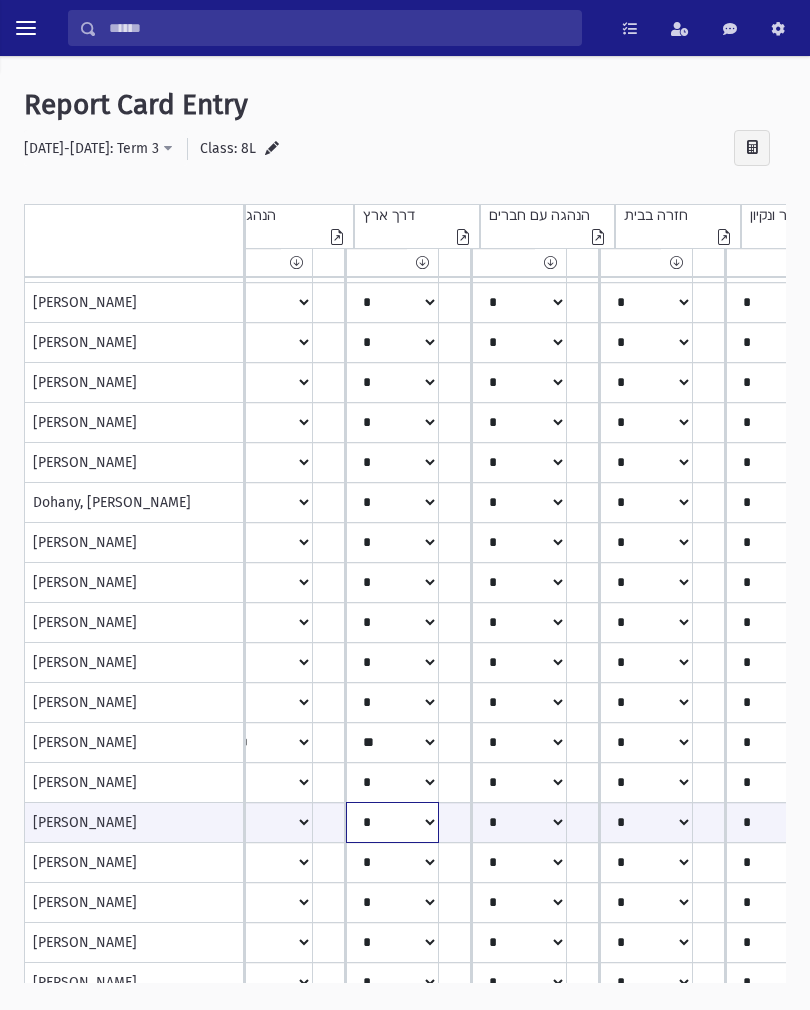 click on "*****
****
**
**
*
**
**
*" at bounding box center [-111, 822] 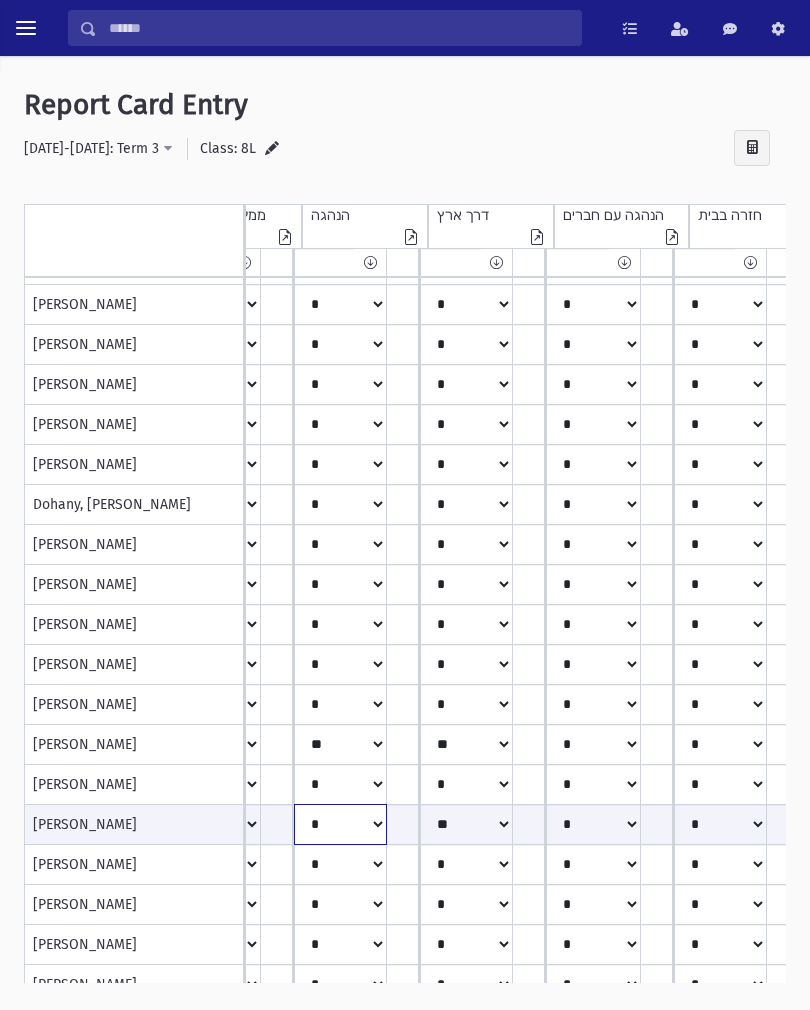 click on "*****
****
**
**
*
**
**
*" at bounding box center [-37, 824] 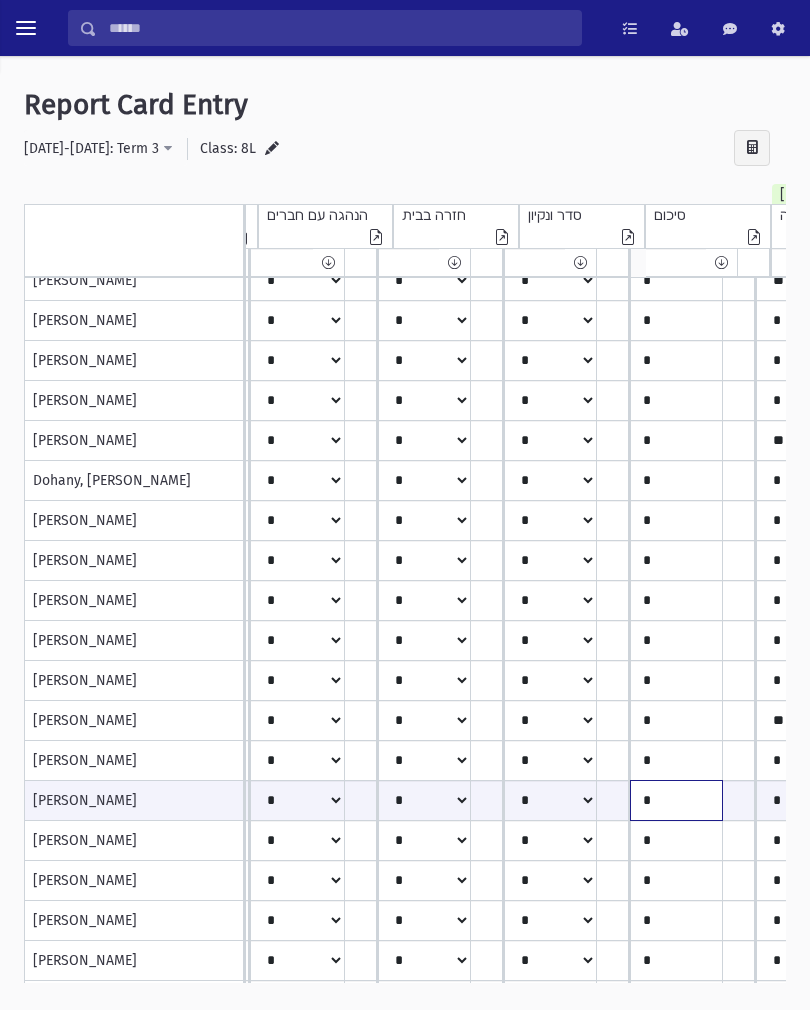 click on "*" at bounding box center [676, 800] 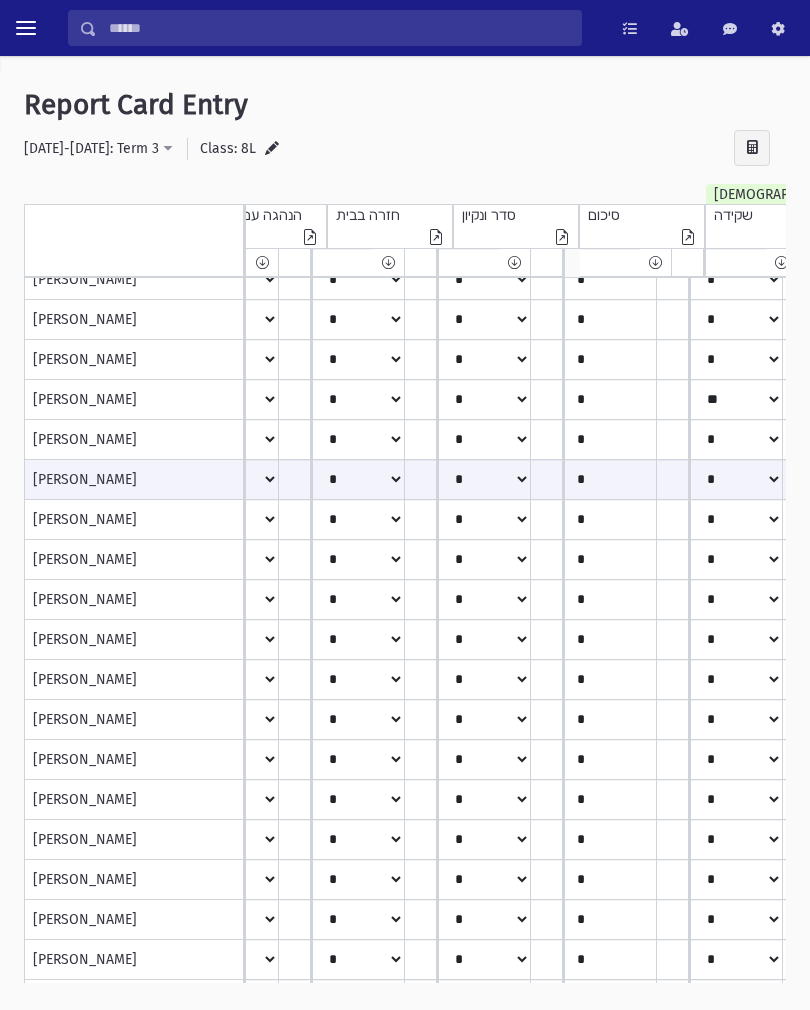 click on "[PERSON_NAME]" at bounding box center [134, 480] 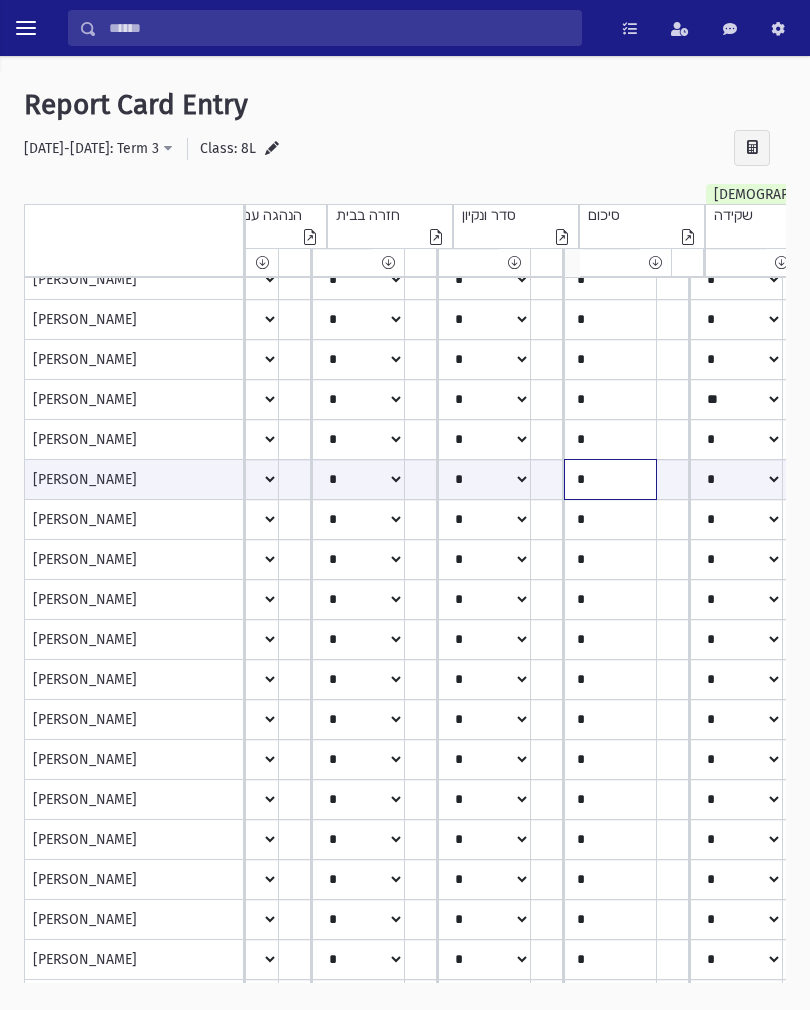 click on "*" at bounding box center [610, 479] 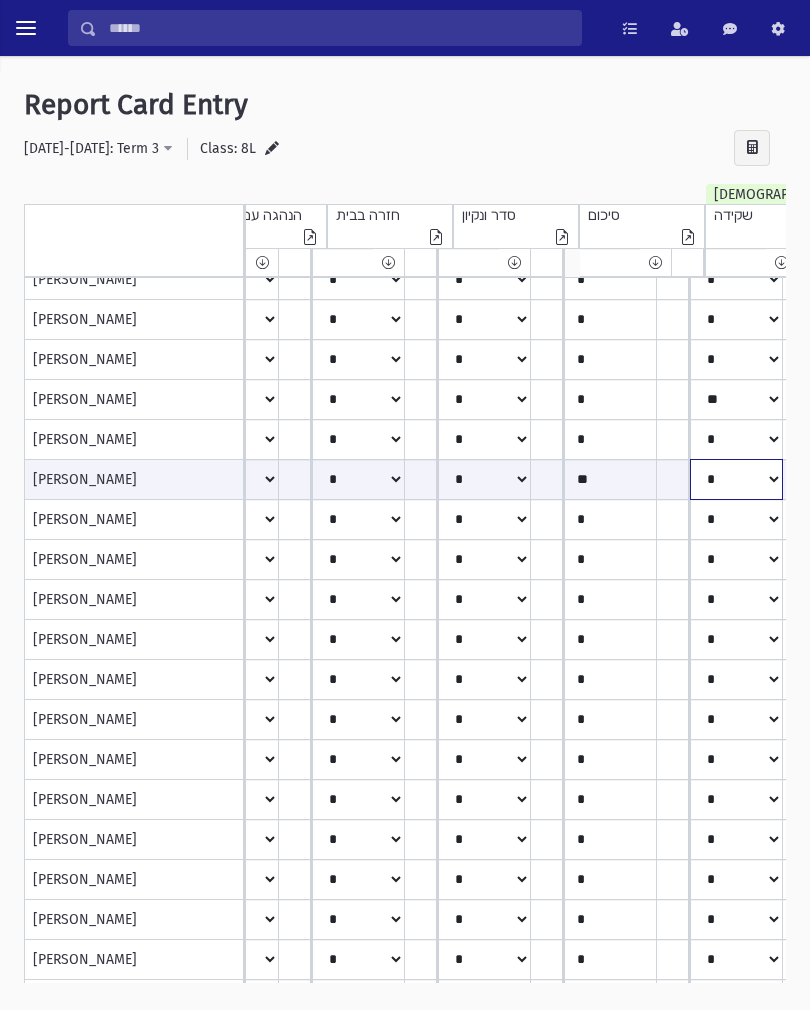 click on "*****
****
**
**
*
**
**
*" at bounding box center (-399, 479) 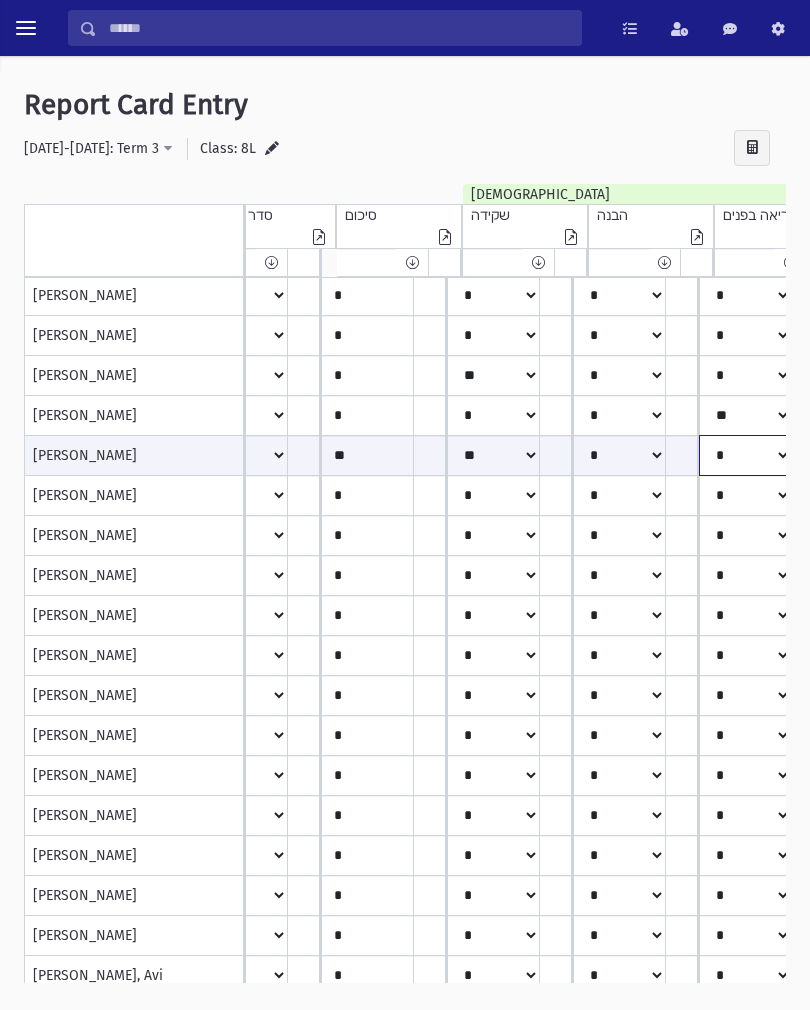 click on "*****
****
**
**
*
**
**
*" at bounding box center (-642, 455) 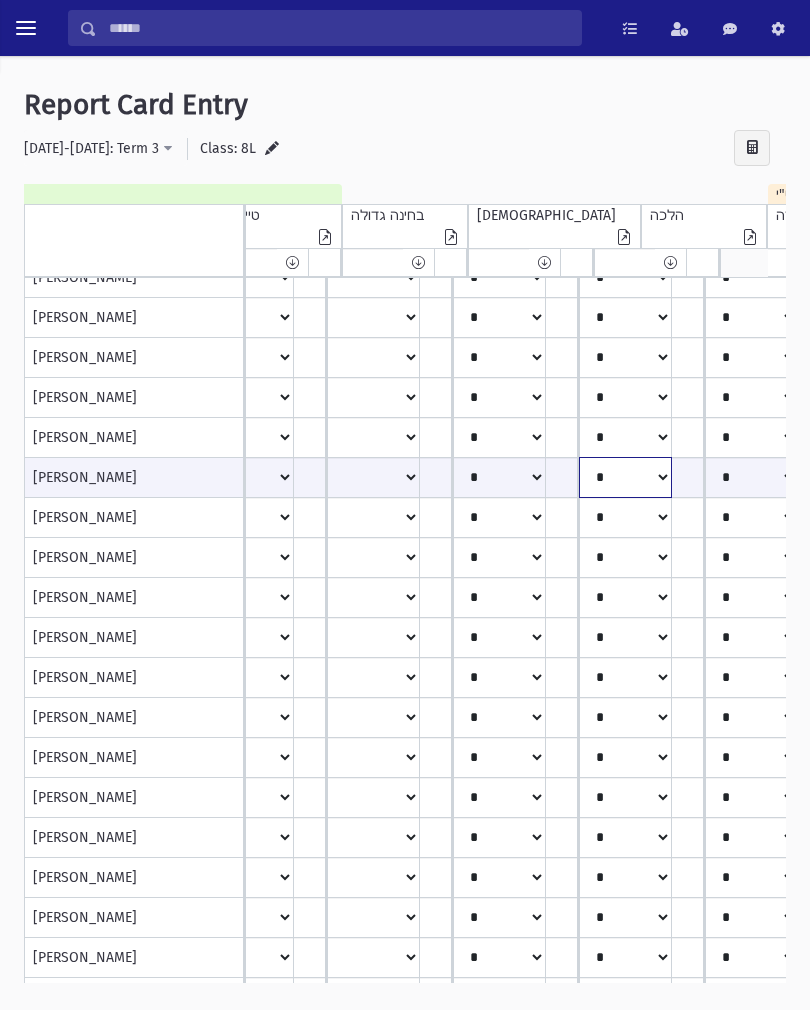 click on "*****
****
**
**
*
**
**
*" at bounding box center [-1266, 477] 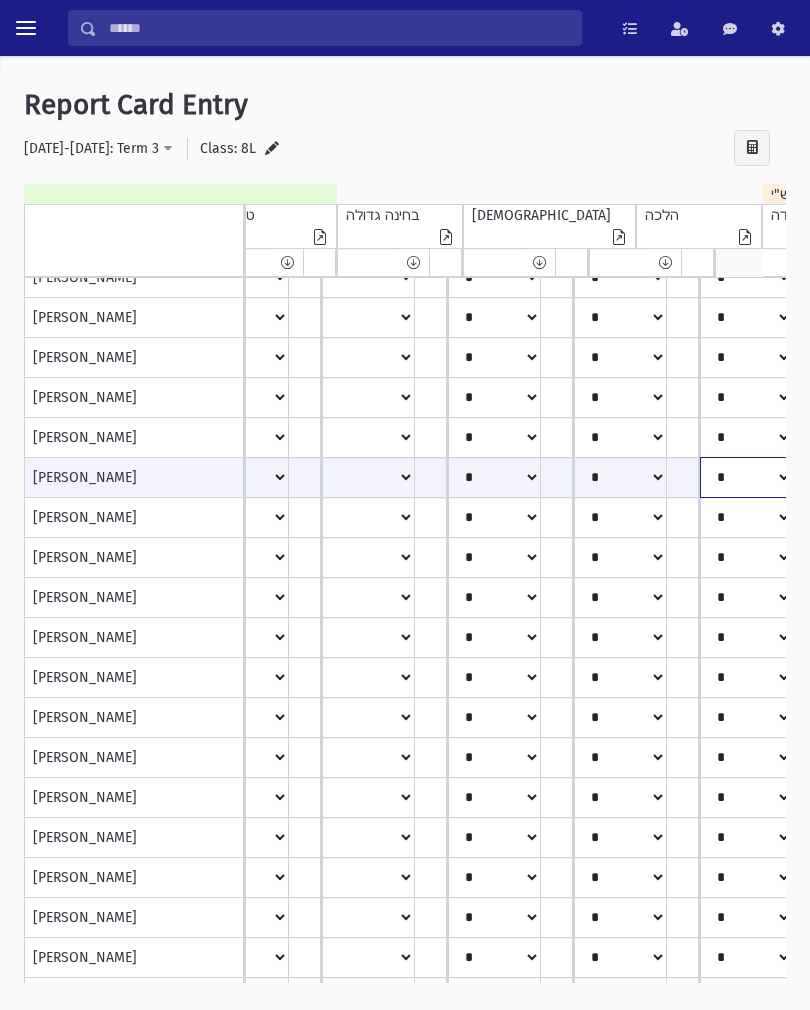click on "*****
****
**
**
*
**
**
*" at bounding box center [-1271, 477] 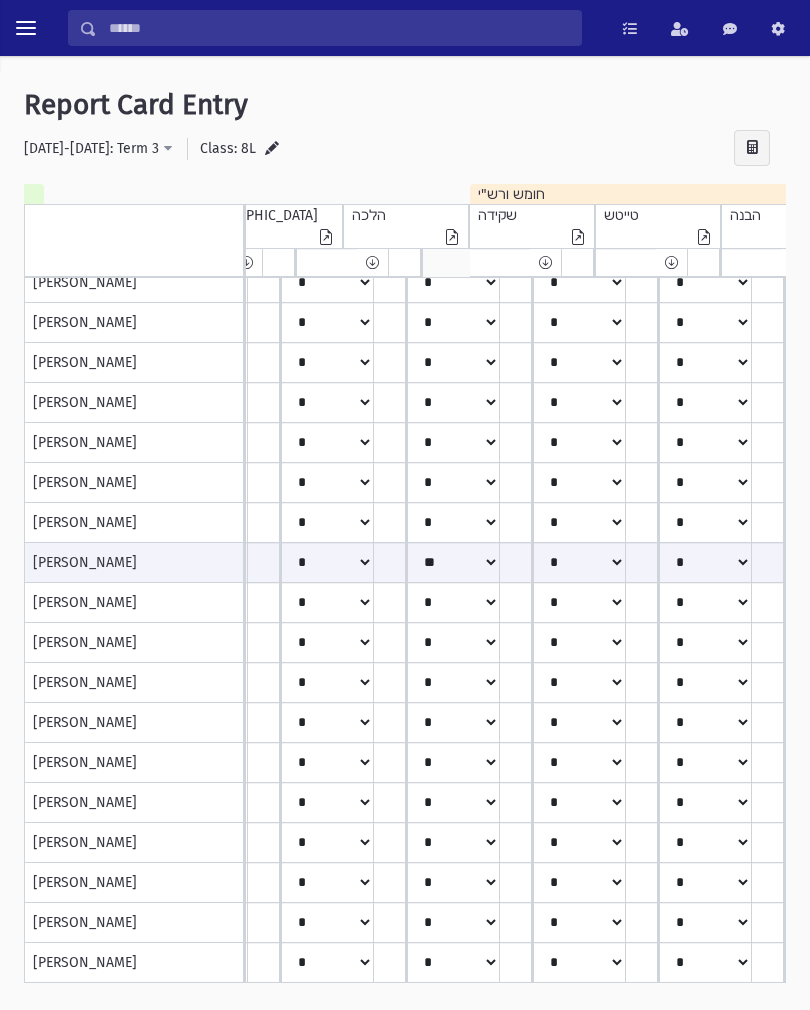 click on "[PERSON_NAME]" at bounding box center (134, 603) 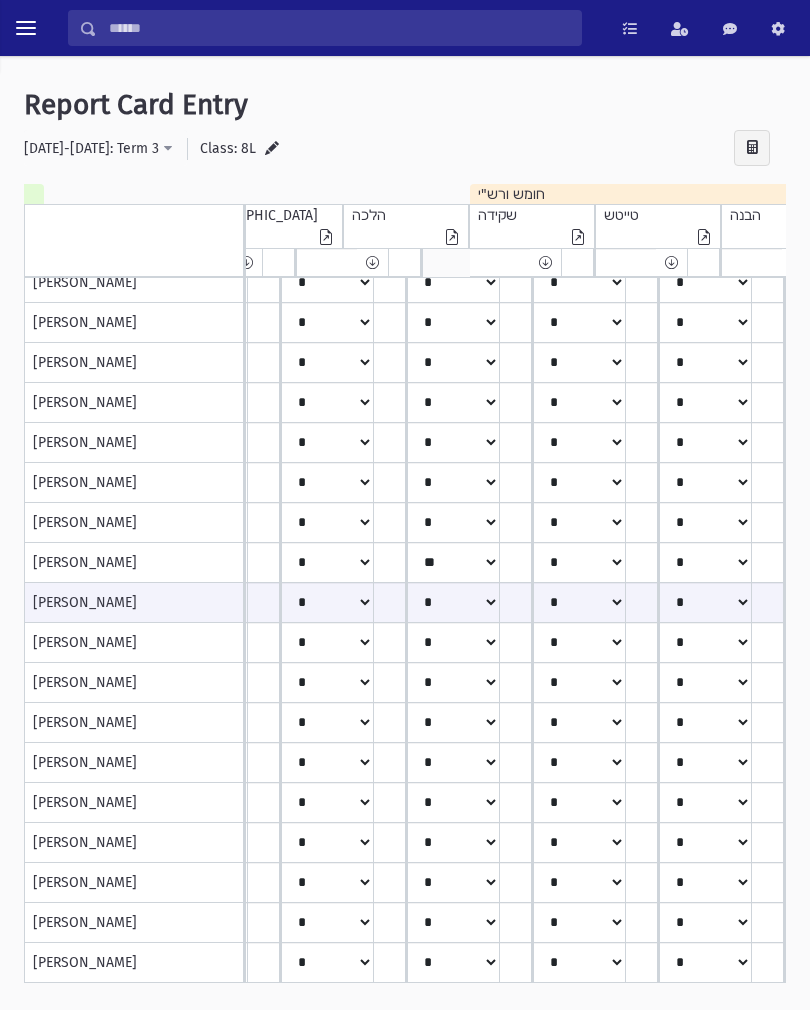 click on "[PERSON_NAME]" at bounding box center (134, 643) 